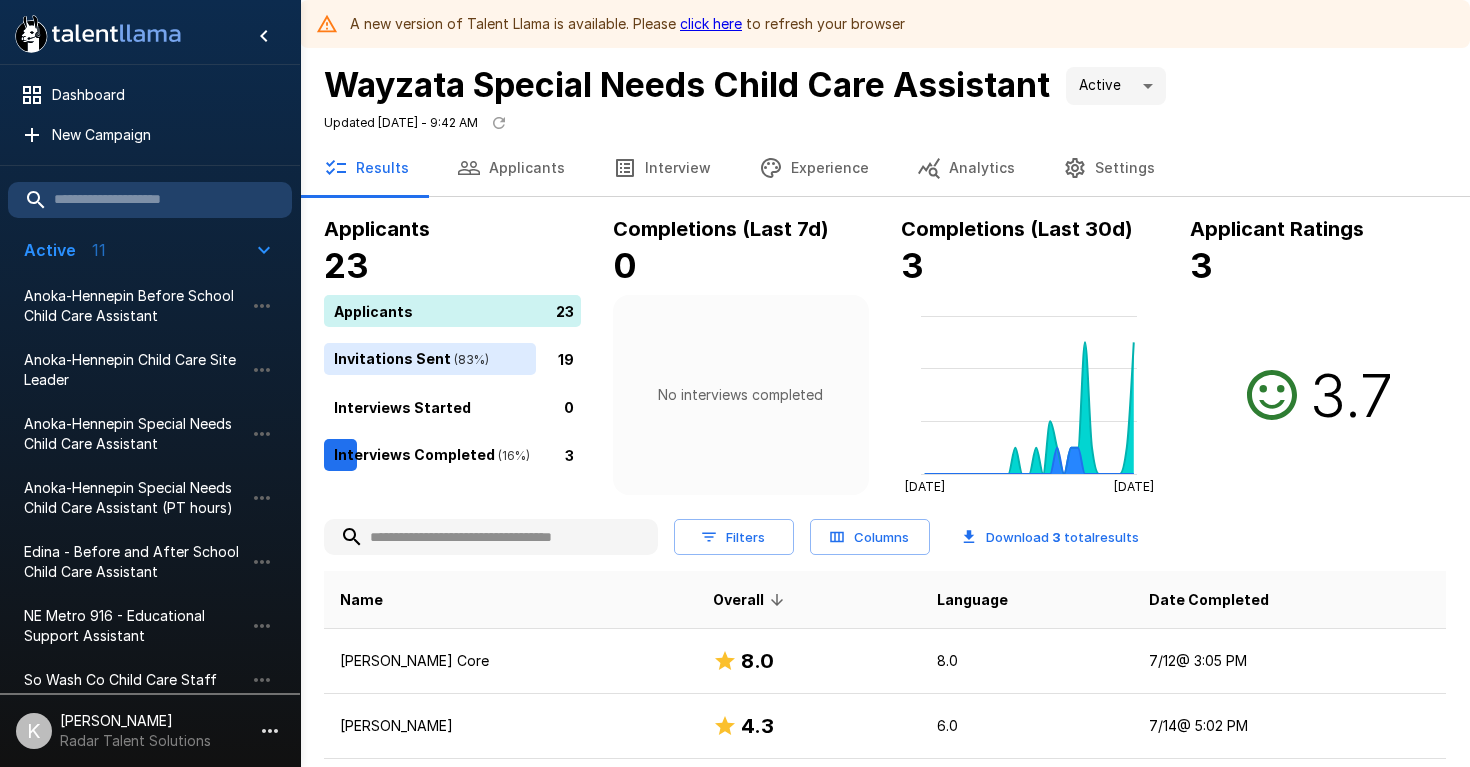 scroll, scrollTop: 0, scrollLeft: 0, axis: both 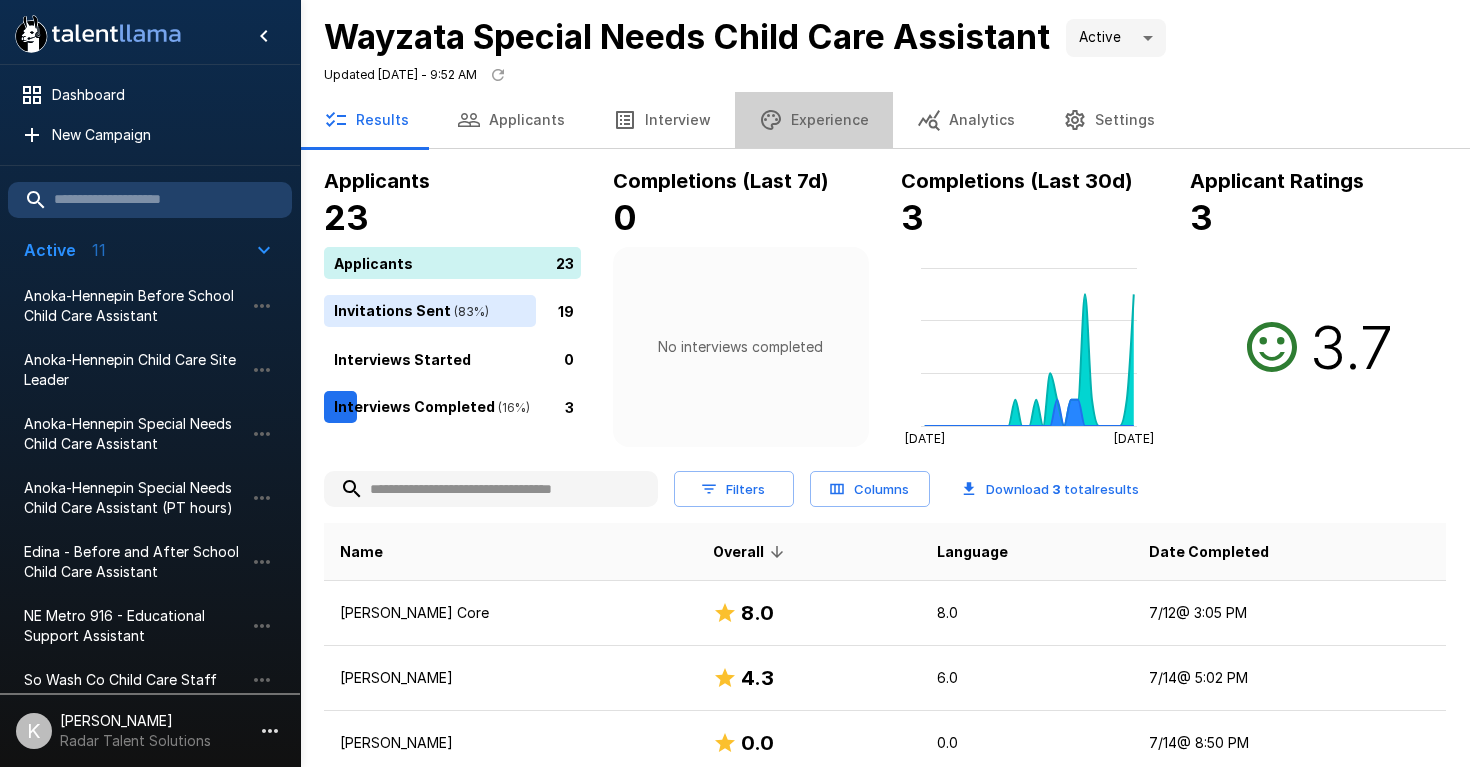 click on "Experience" at bounding box center (814, 120) 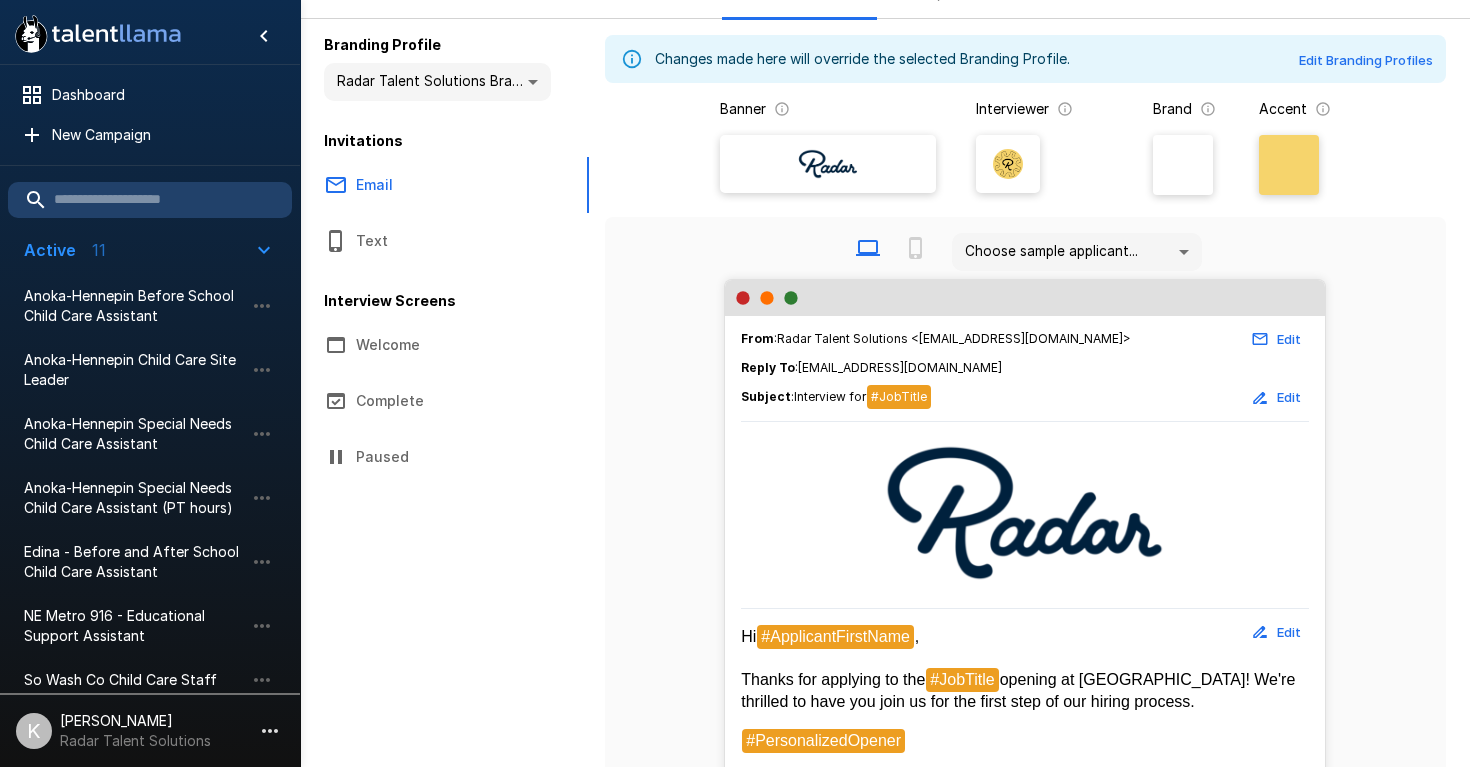 scroll, scrollTop: 0, scrollLeft: 0, axis: both 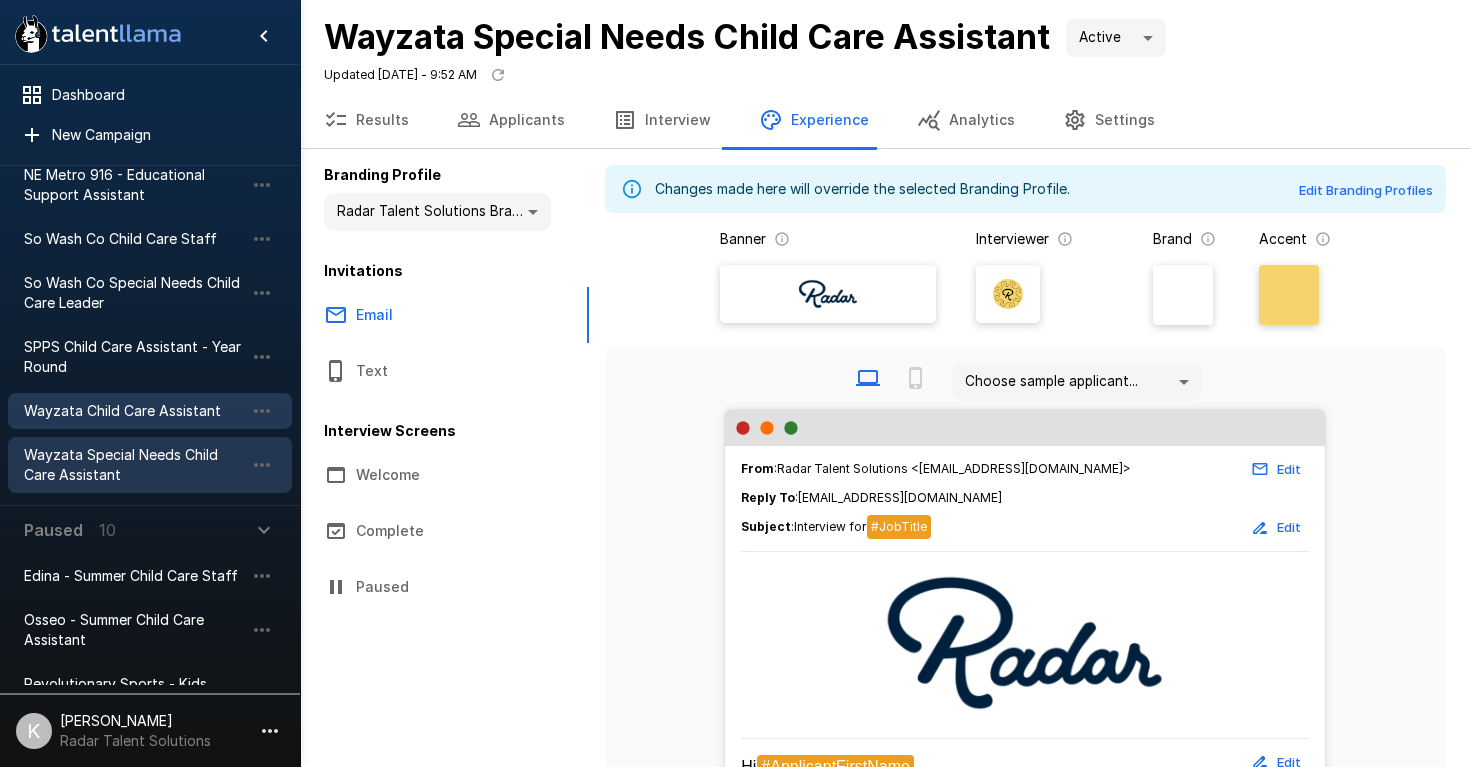 click on "Wayzata Child Care Assistant" at bounding box center (134, 411) 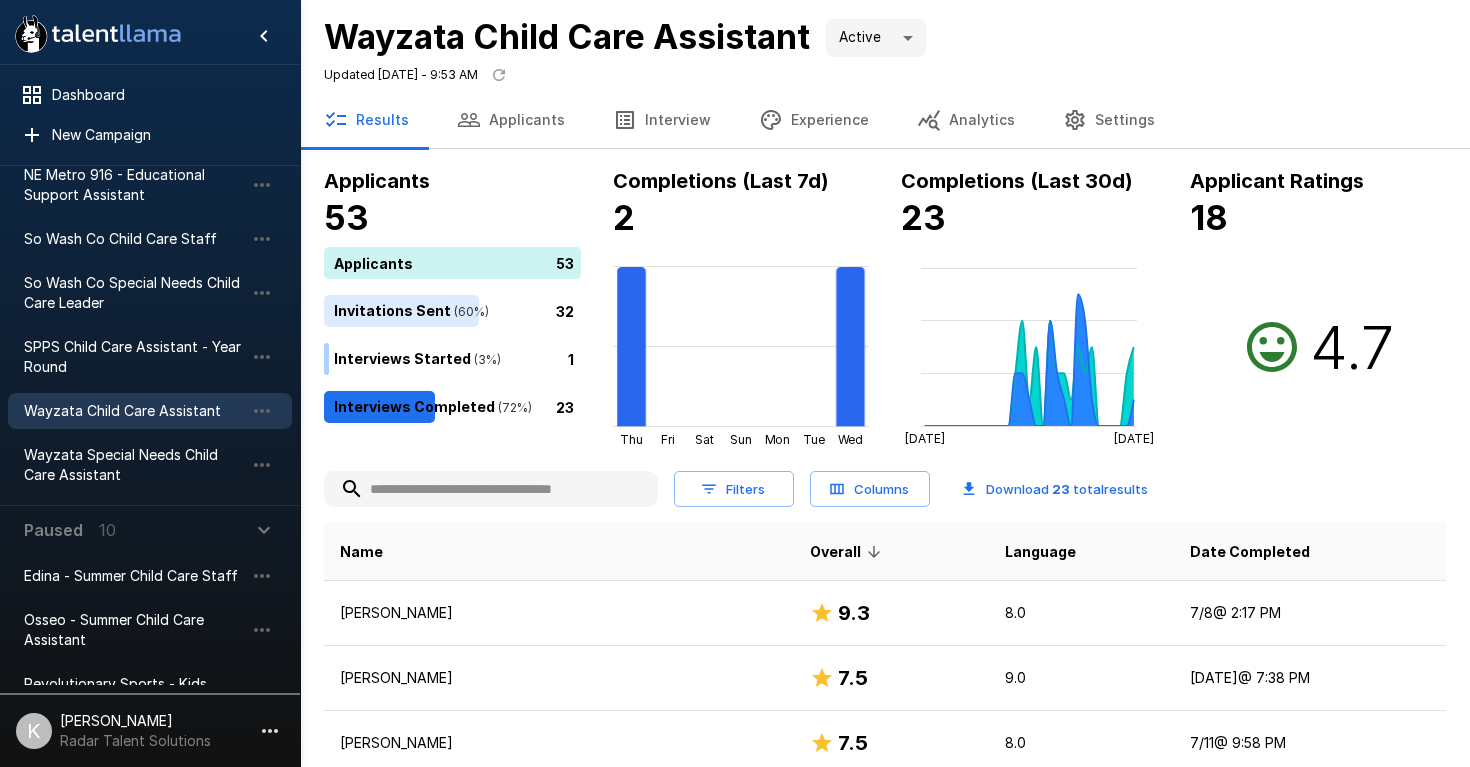 click on "Experience" at bounding box center [814, 120] 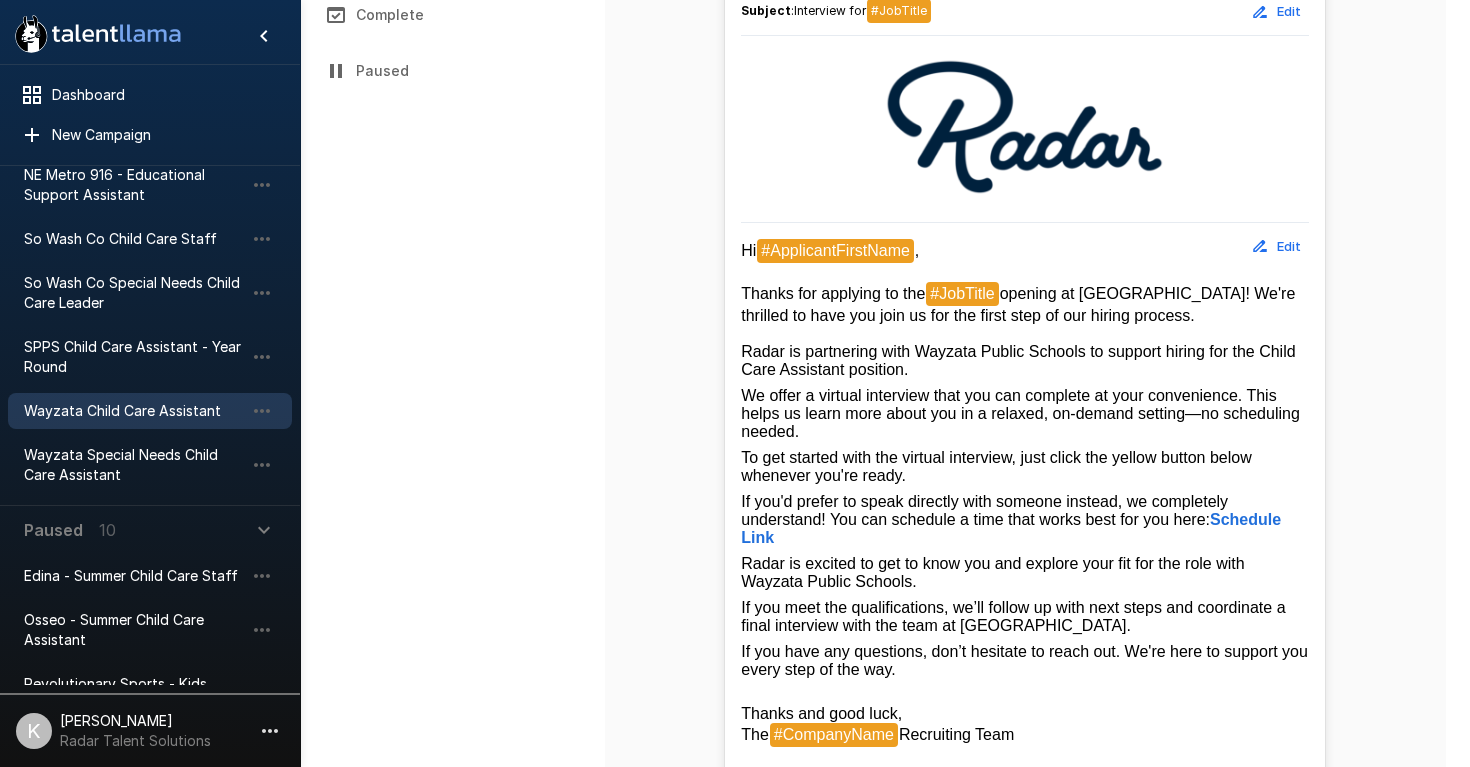 scroll, scrollTop: 594, scrollLeft: 0, axis: vertical 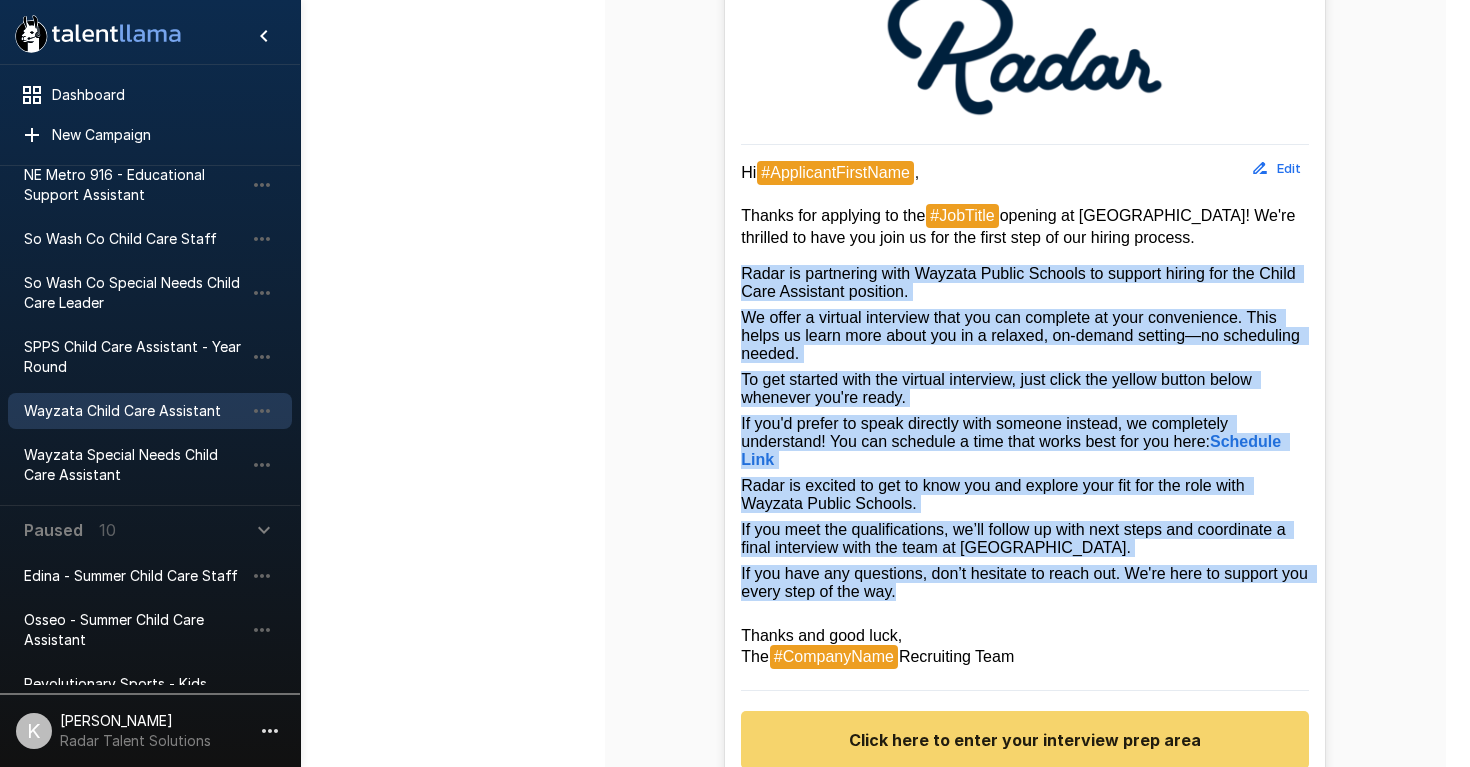 drag, startPoint x: 743, startPoint y: 278, endPoint x: 965, endPoint y: 615, distance: 403.5505 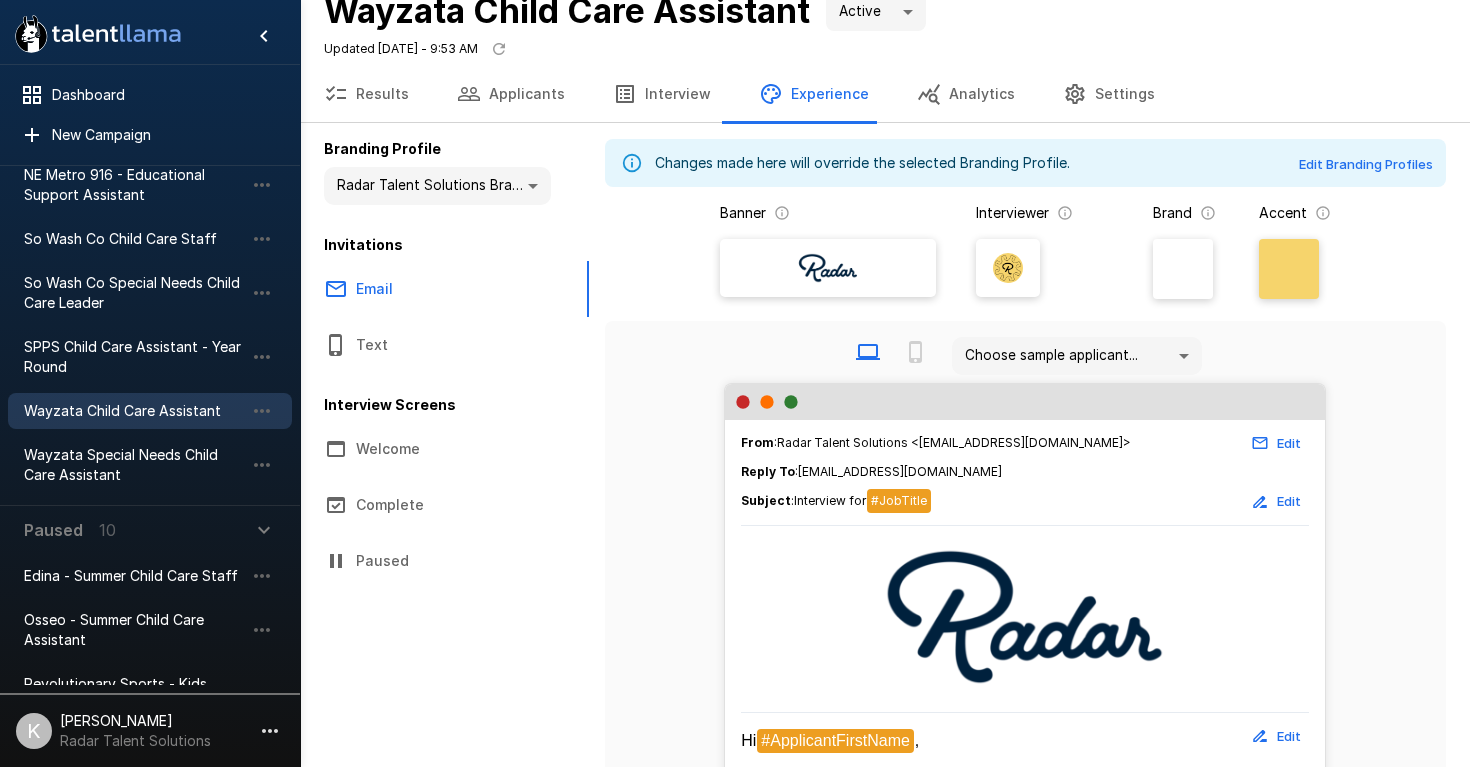 scroll, scrollTop: 0, scrollLeft: 0, axis: both 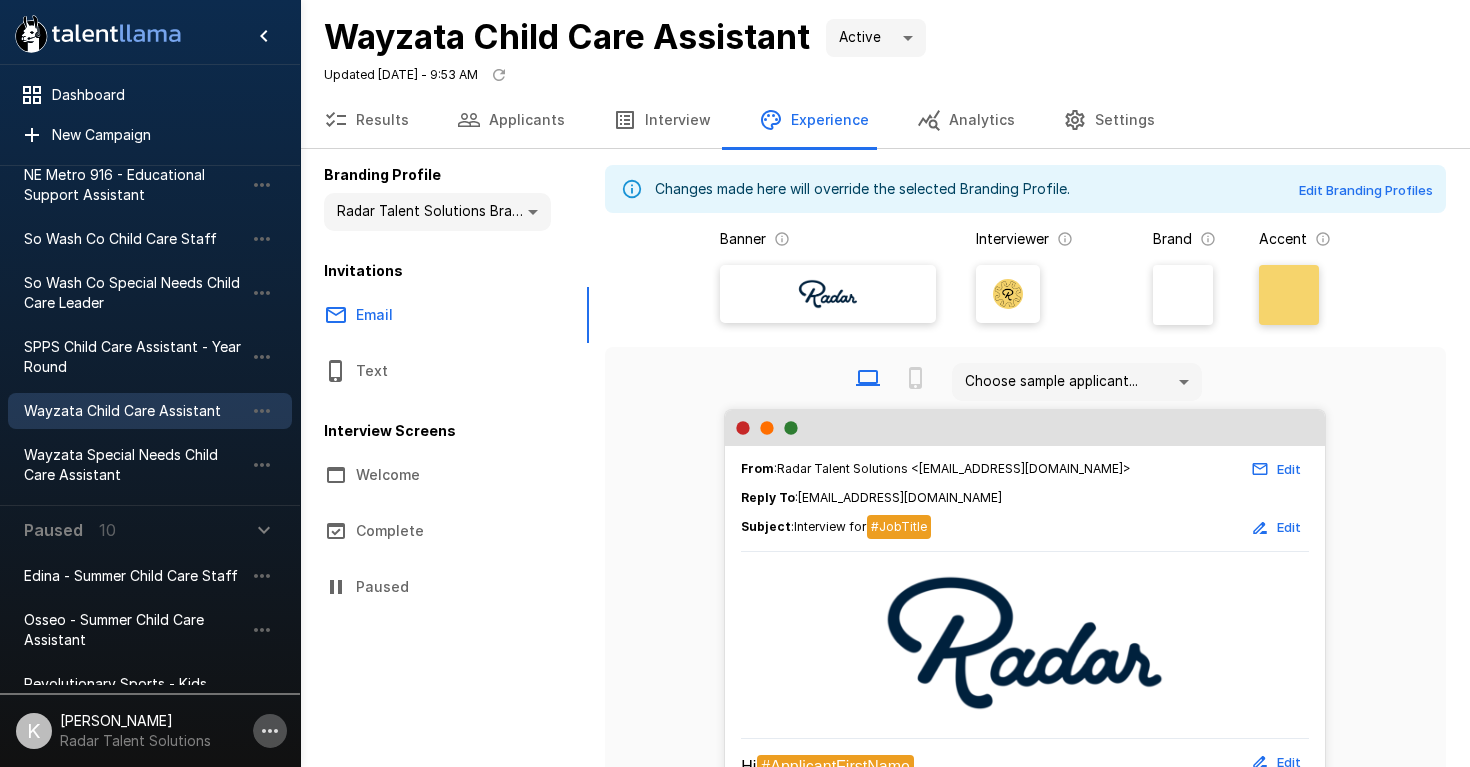 click 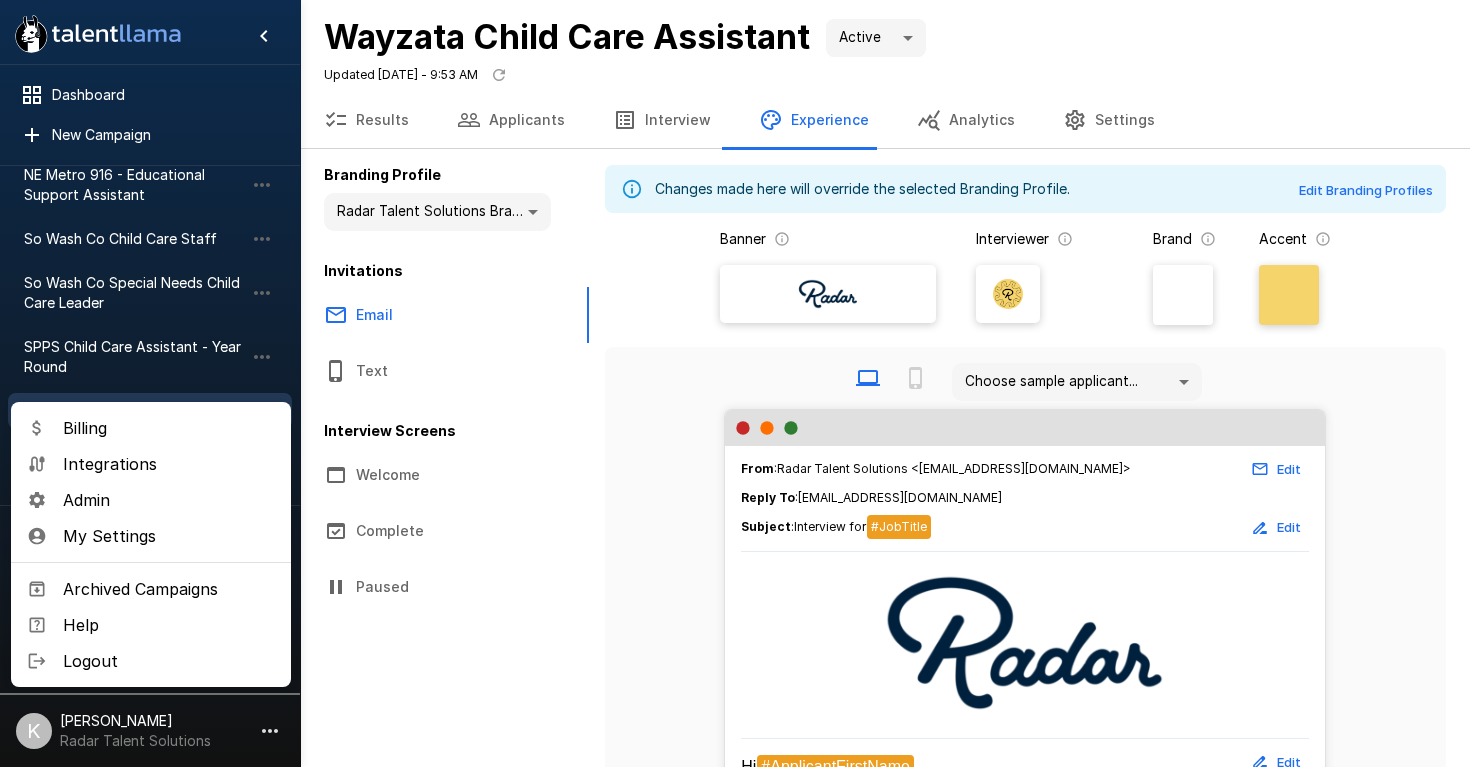 click on "Admin" at bounding box center (169, 500) 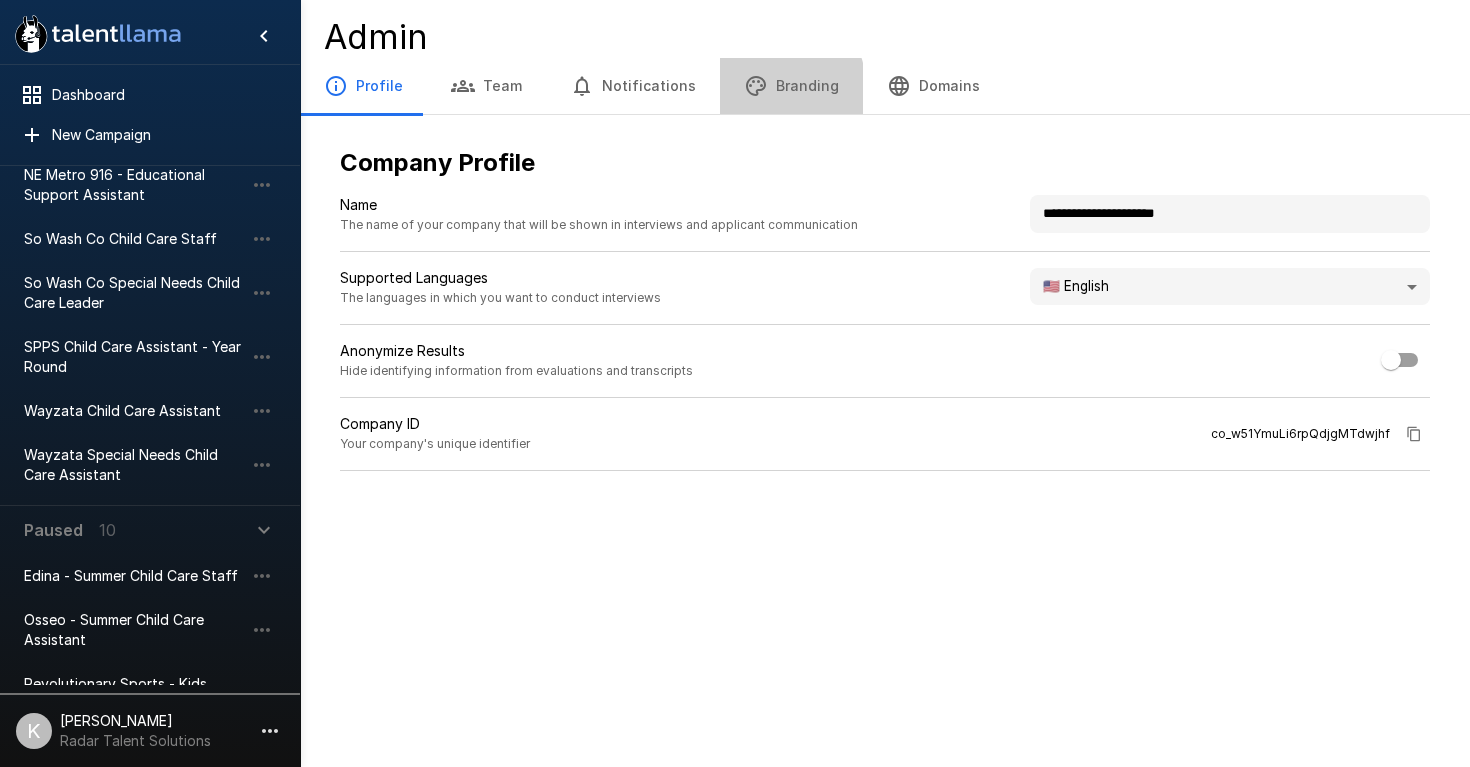 click 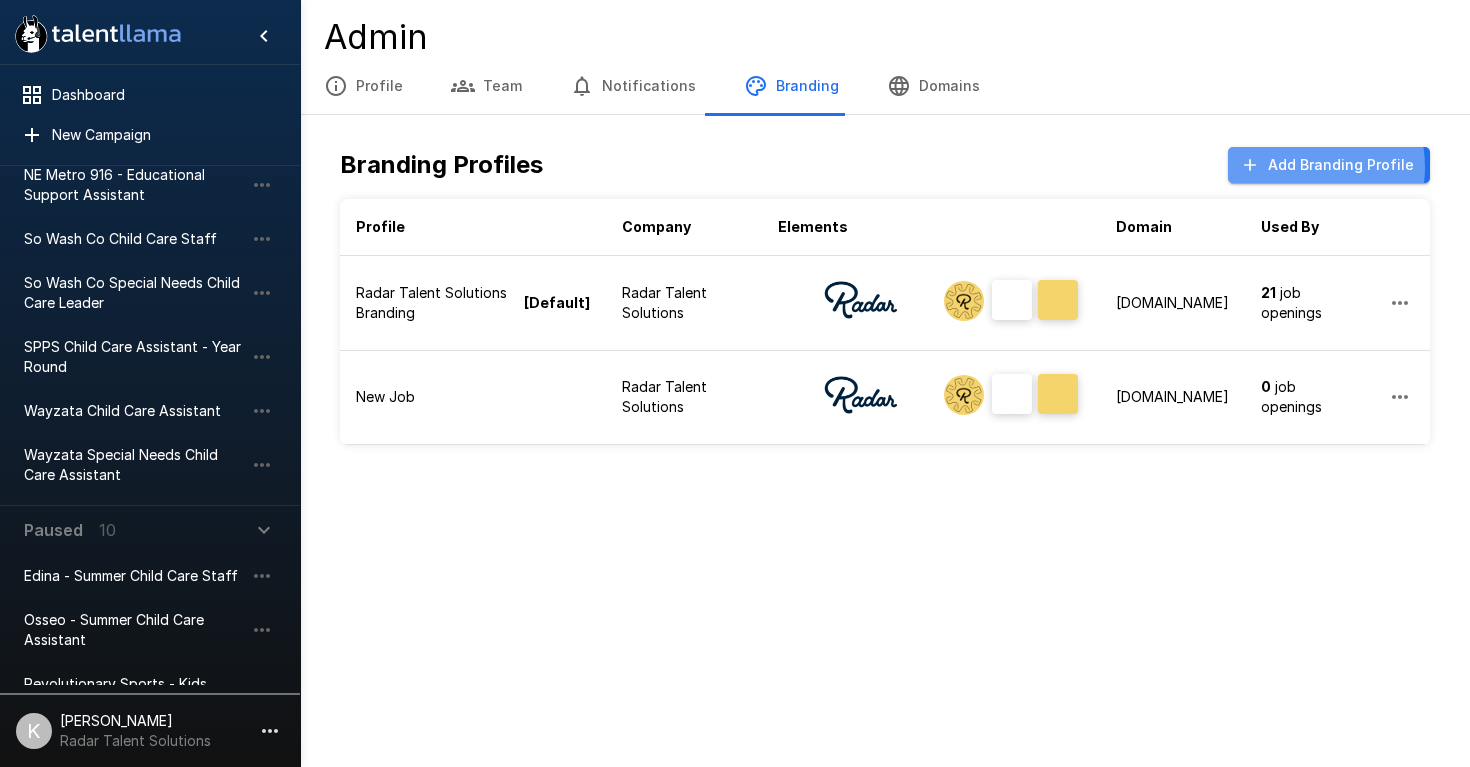click on "Add Branding Profile" at bounding box center [1329, 165] 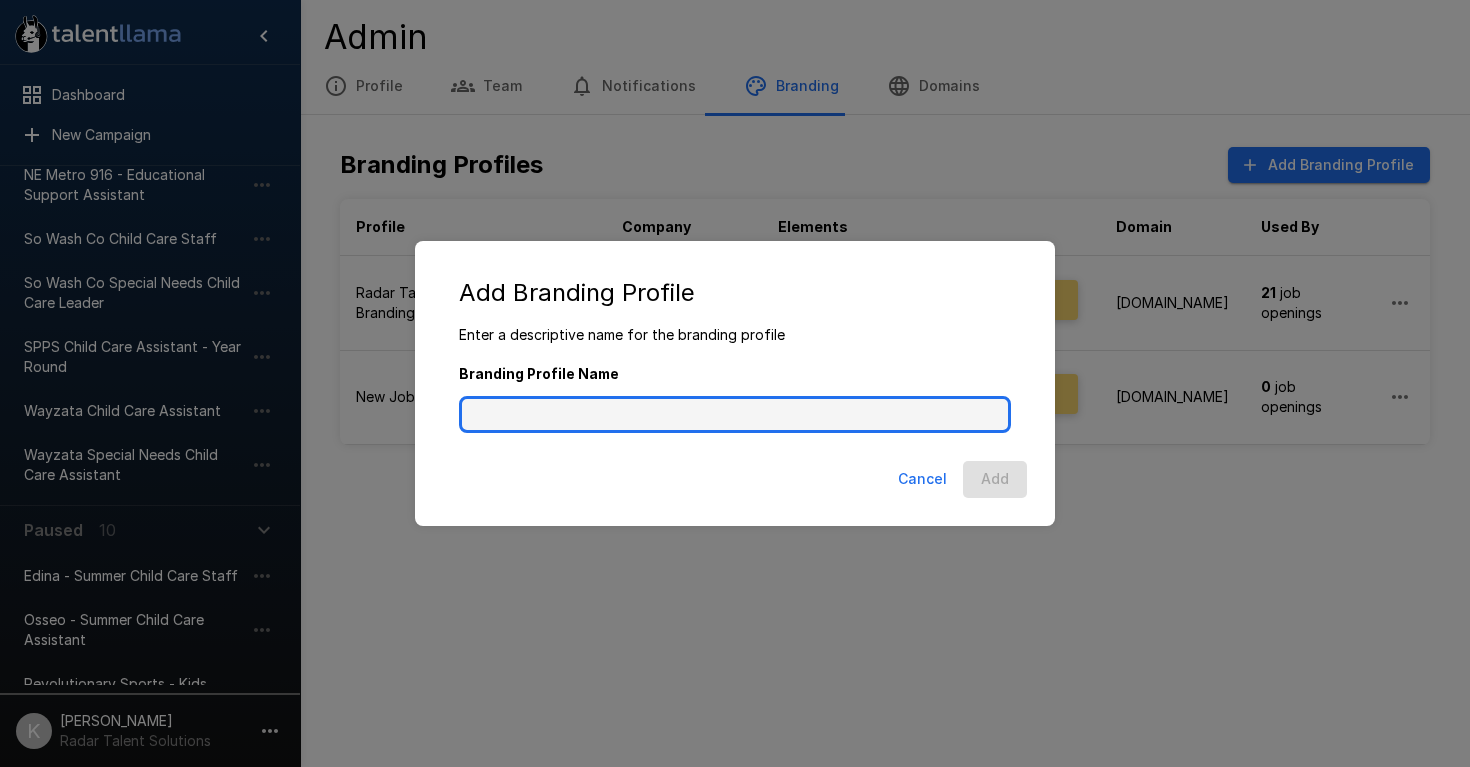 click on "Branding Profile Name" at bounding box center [735, 415] 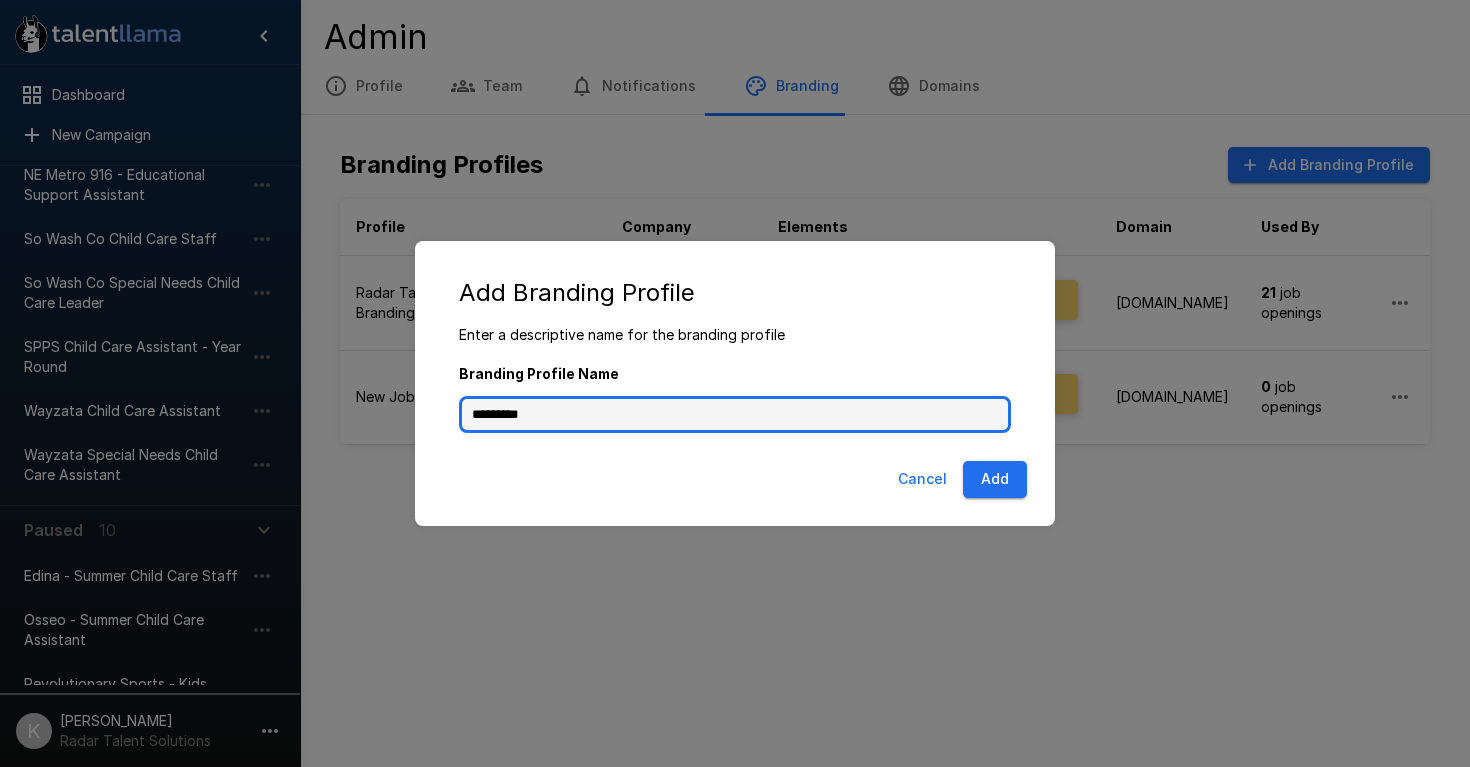 type on "*********" 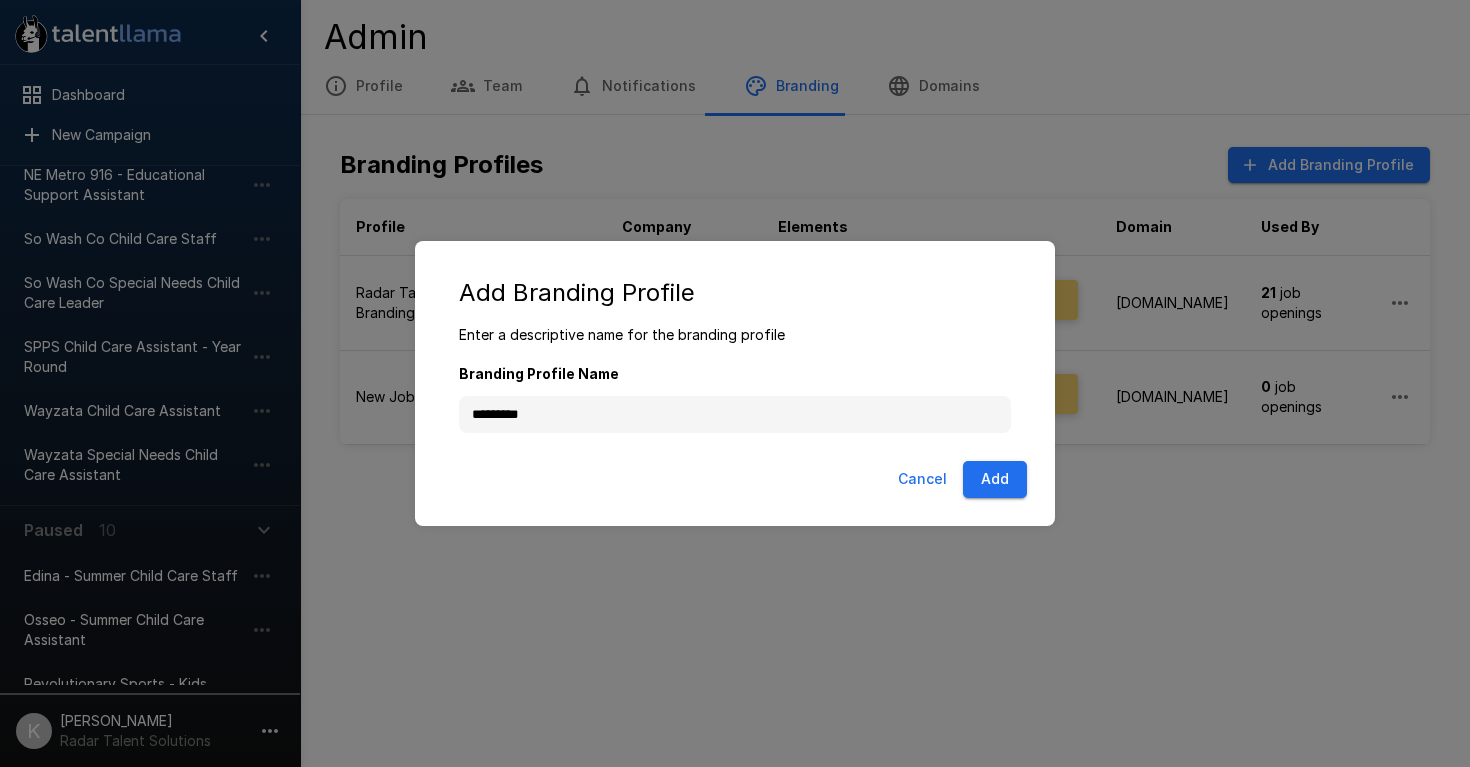 click on "Add" at bounding box center [995, 479] 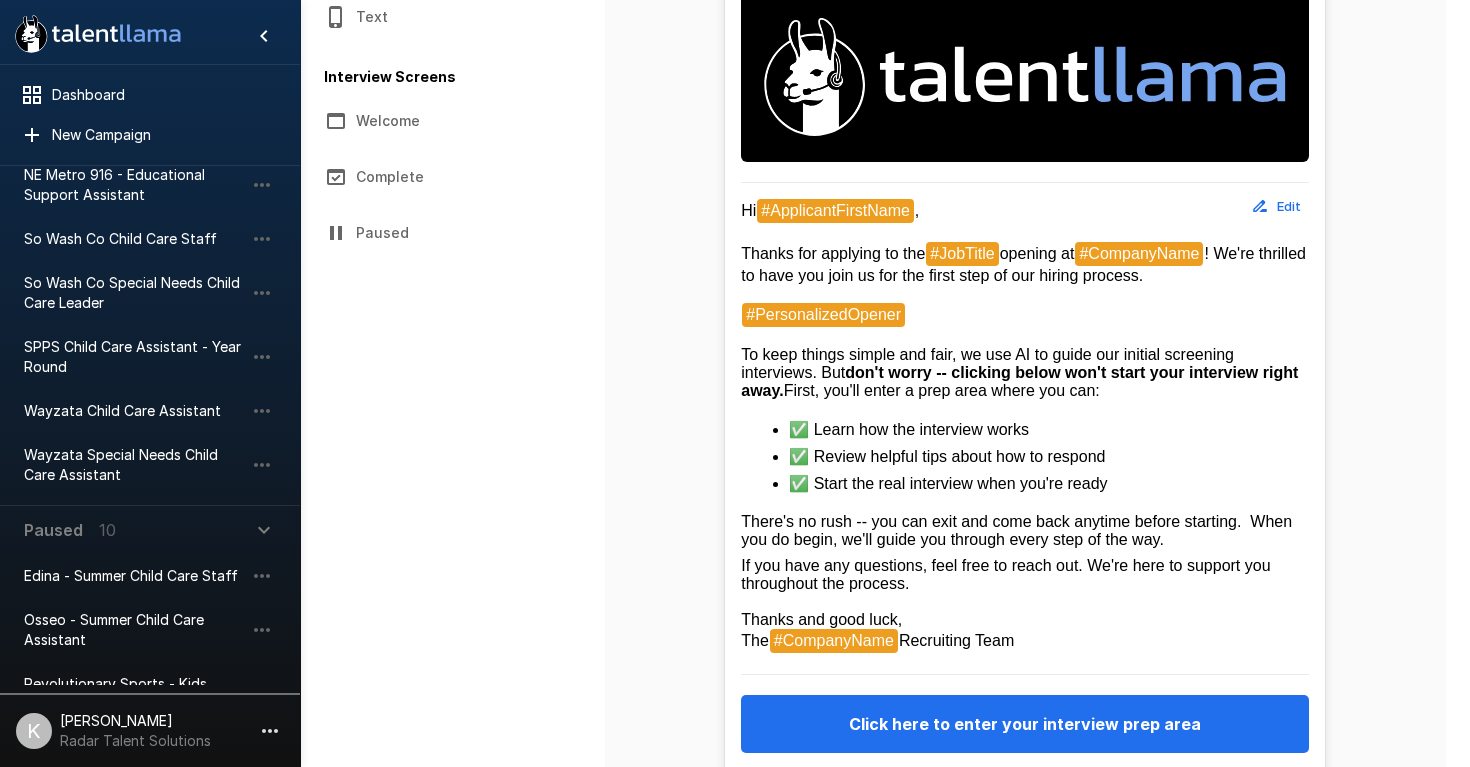 scroll, scrollTop: 533, scrollLeft: 0, axis: vertical 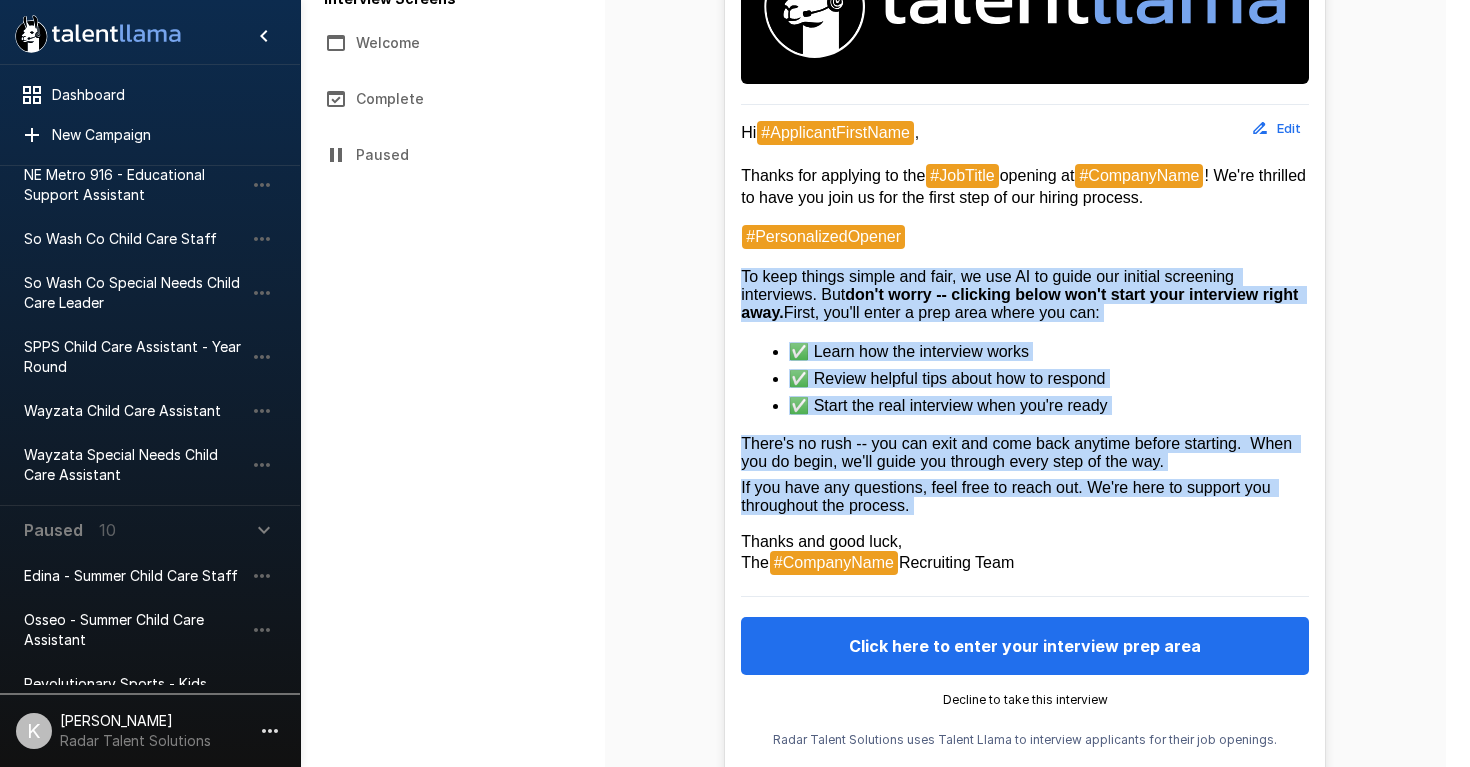 drag, startPoint x: 742, startPoint y: 281, endPoint x: 985, endPoint y: 533, distance: 350.0757 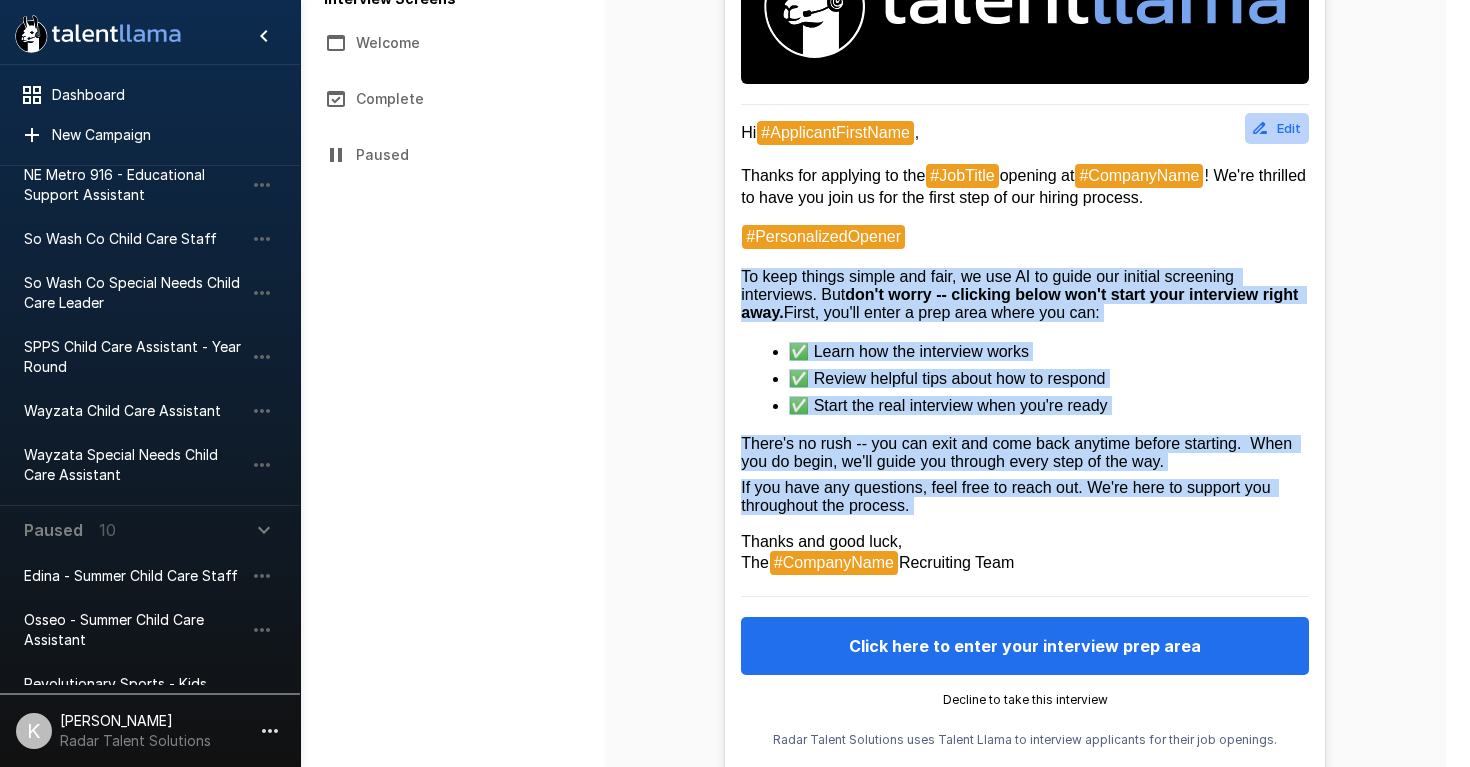 click on "Edit" at bounding box center [1277, 128] 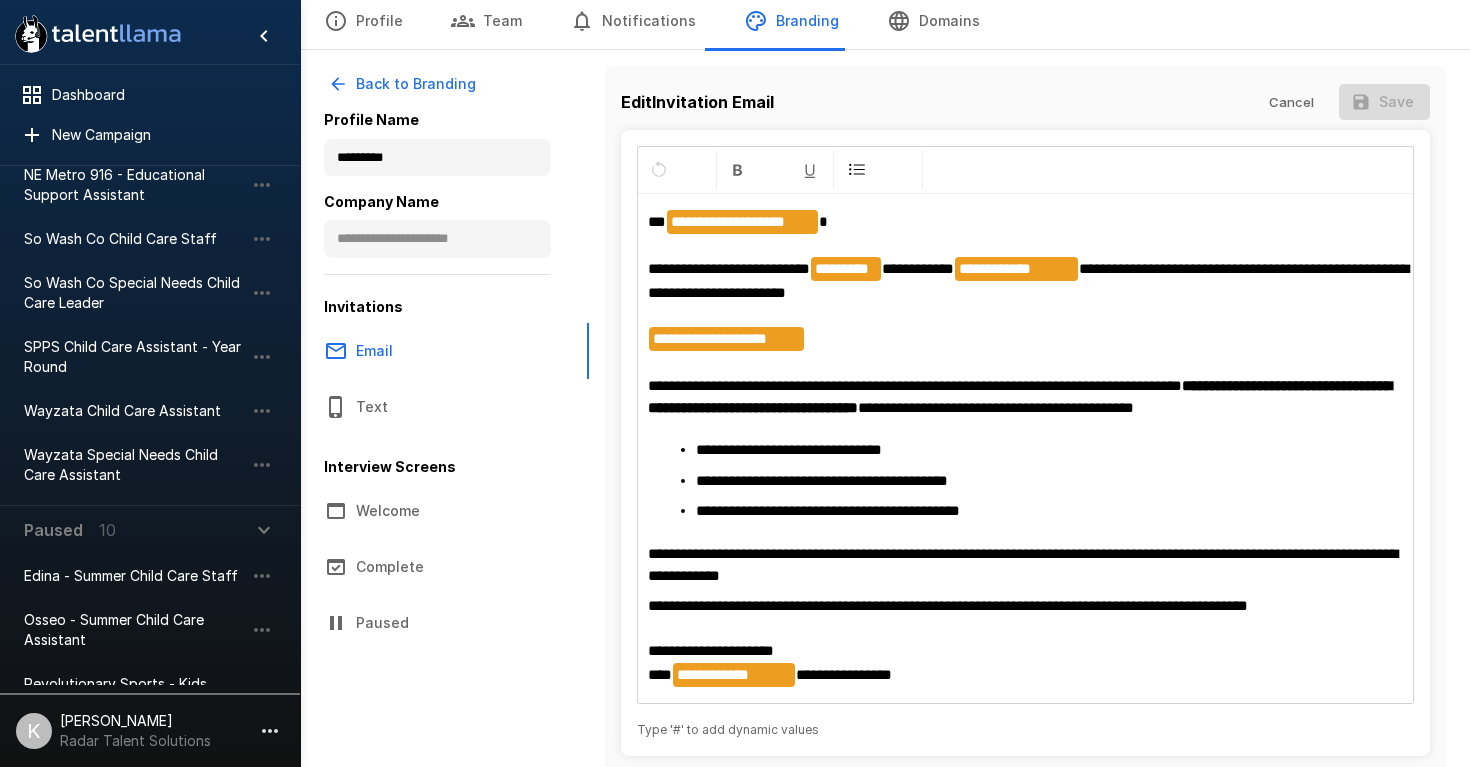 scroll, scrollTop: 117, scrollLeft: 0, axis: vertical 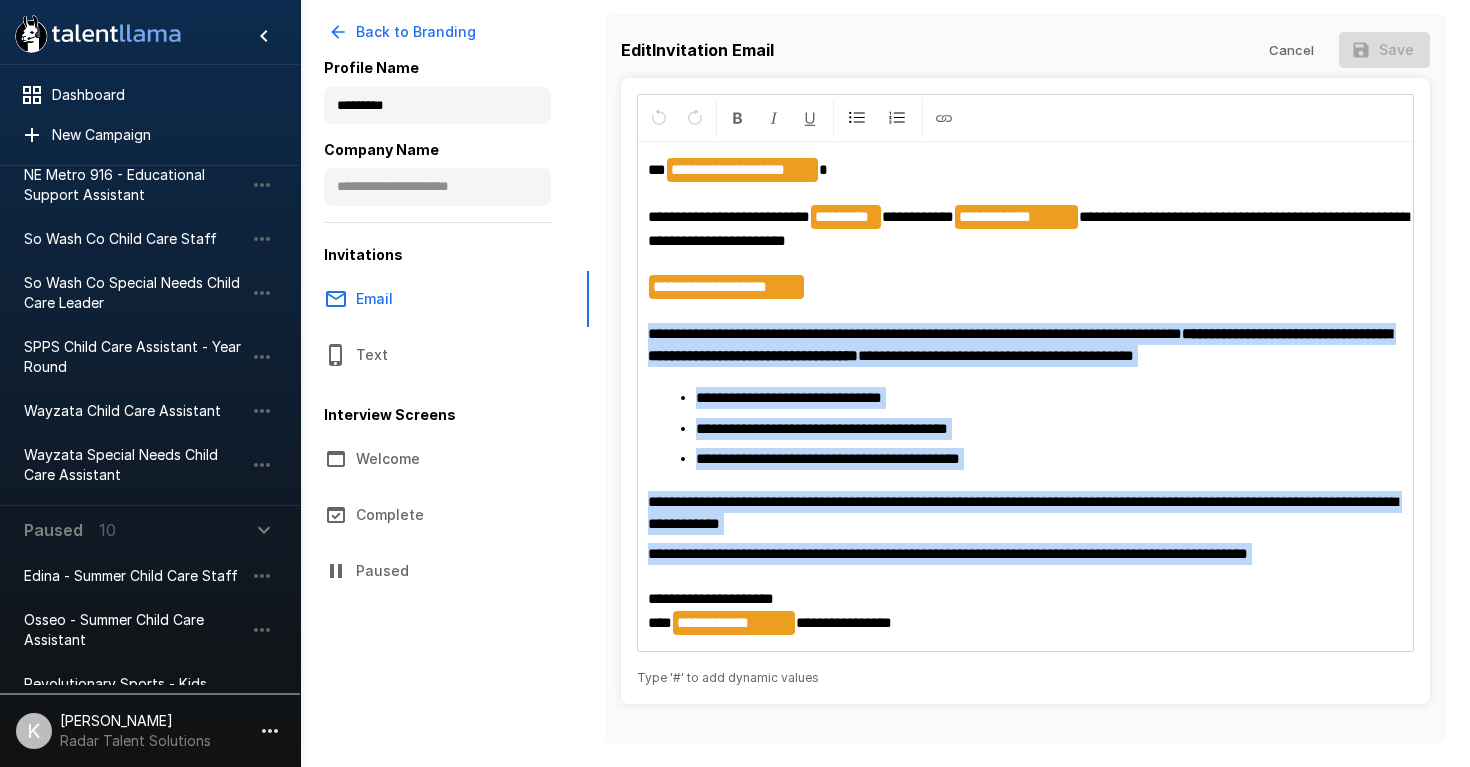 drag, startPoint x: 649, startPoint y: 331, endPoint x: 1204, endPoint y: 566, distance: 602.7023 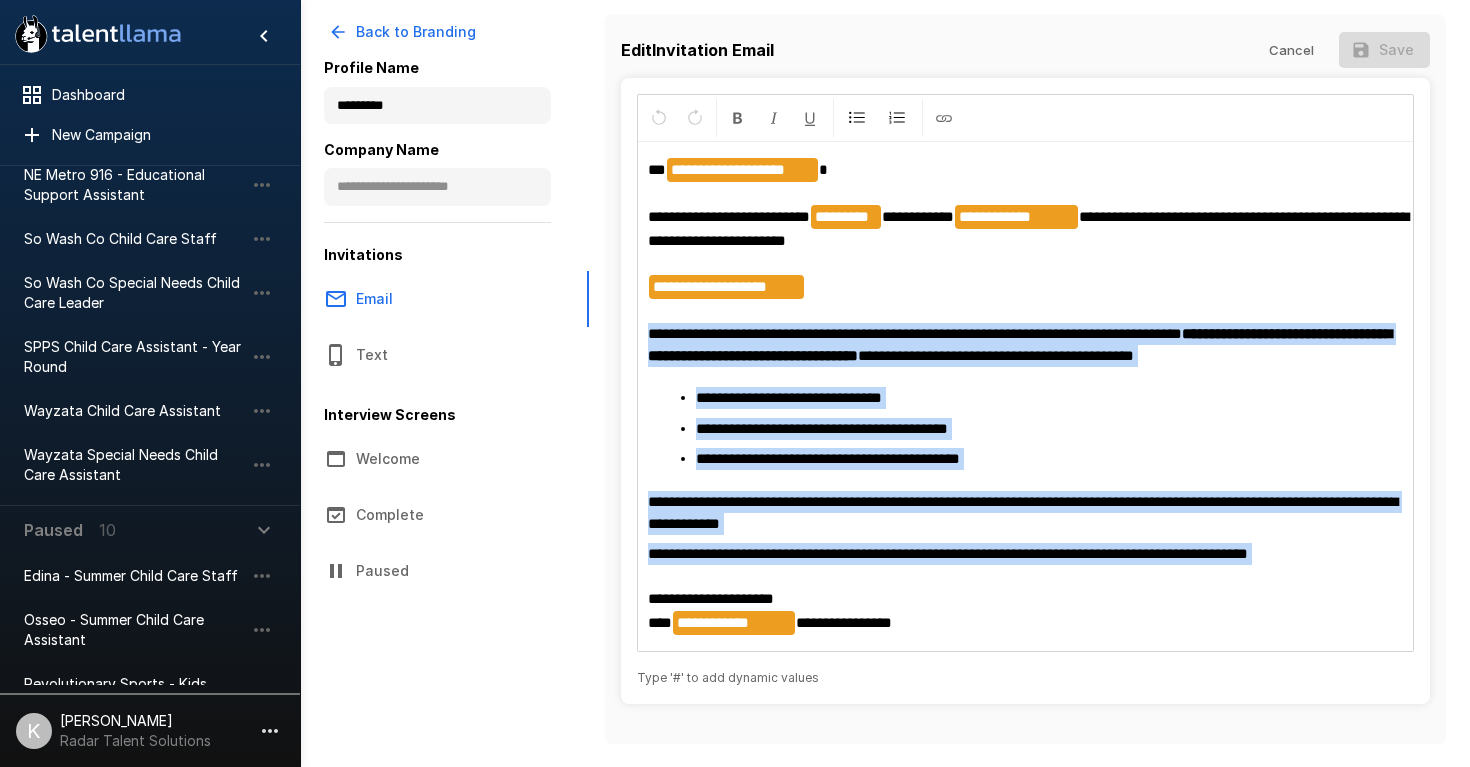 click on "**********" at bounding box center [1026, 397] 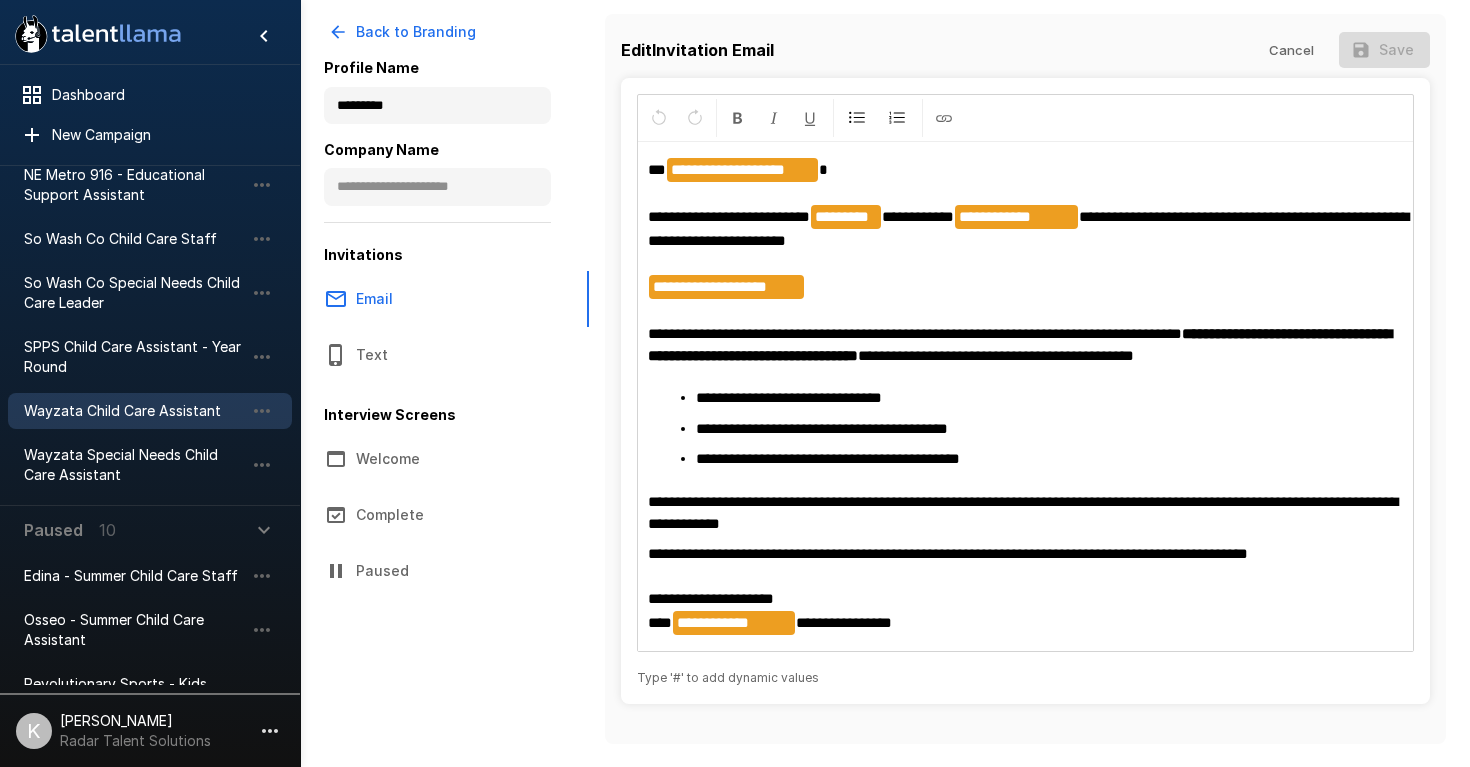 click on "Wayzata Child Care Assistant" at bounding box center [134, 411] 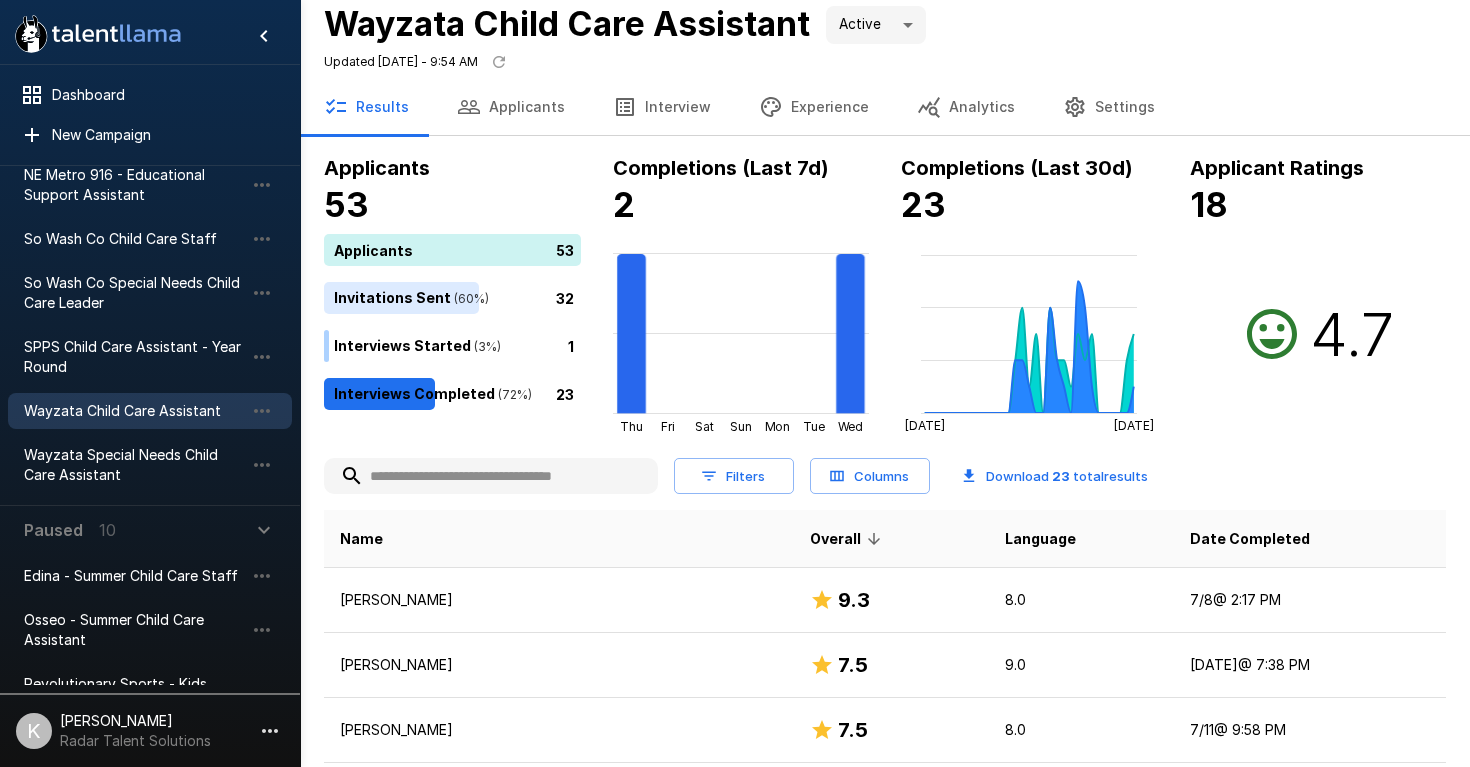 scroll, scrollTop: 0, scrollLeft: 0, axis: both 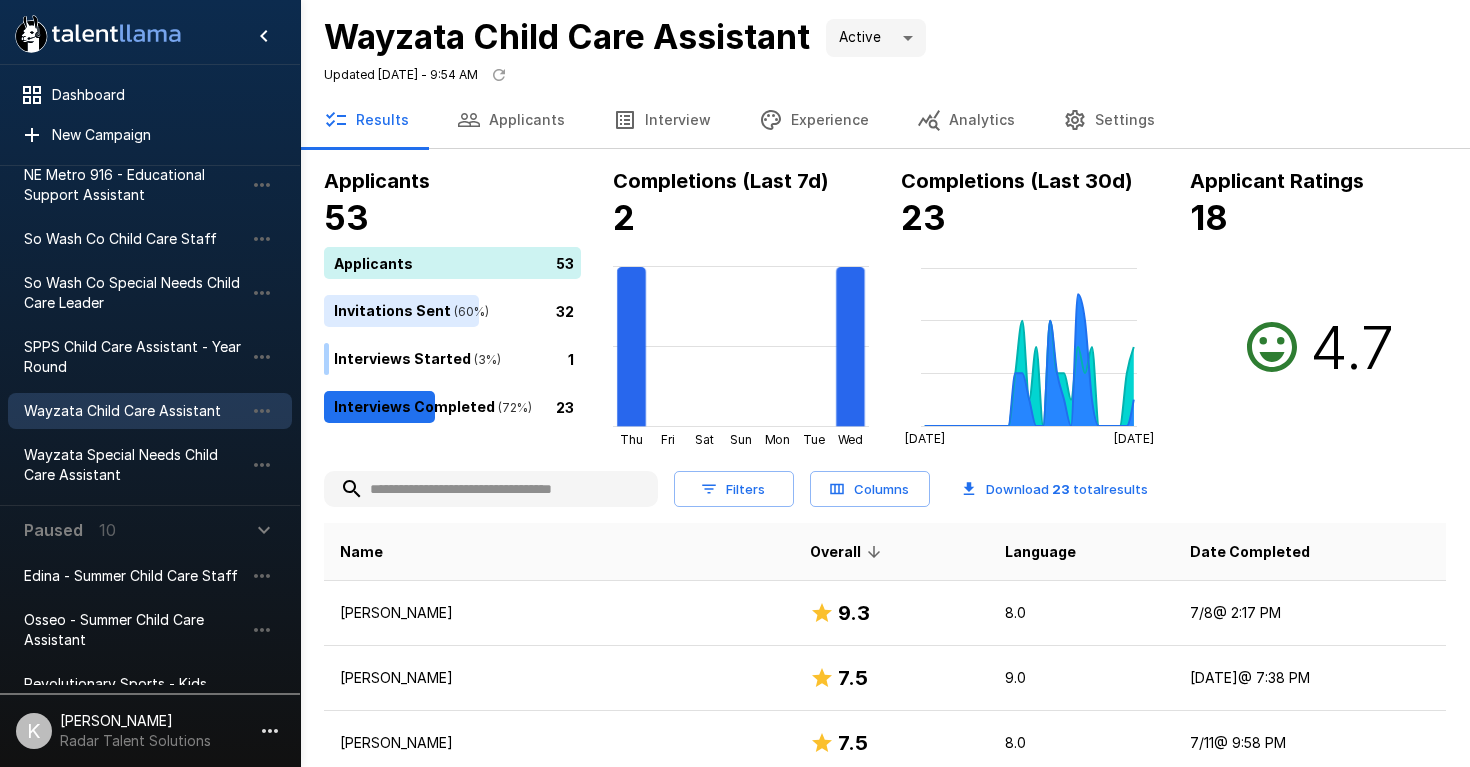 click on "Experience" at bounding box center (814, 120) 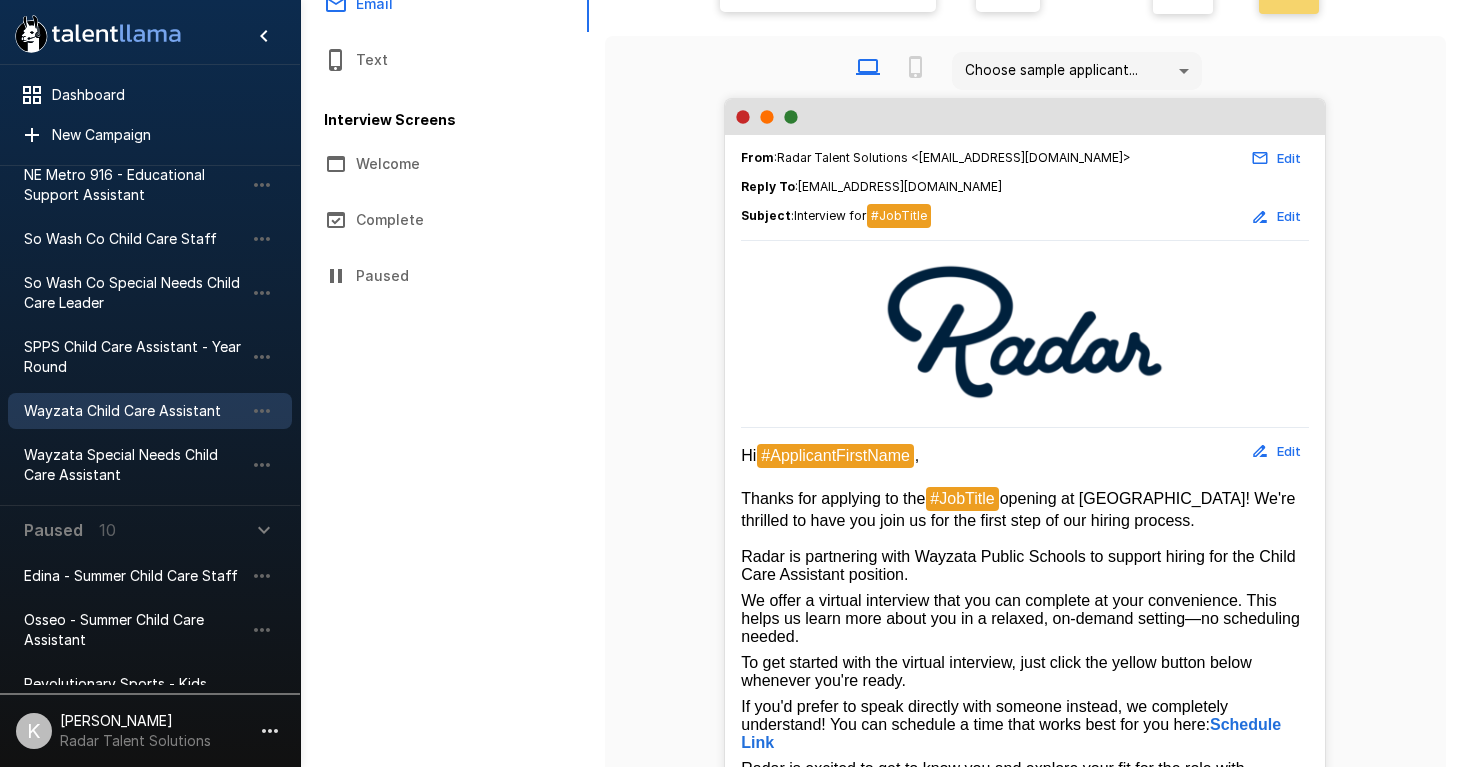 scroll, scrollTop: 383, scrollLeft: 0, axis: vertical 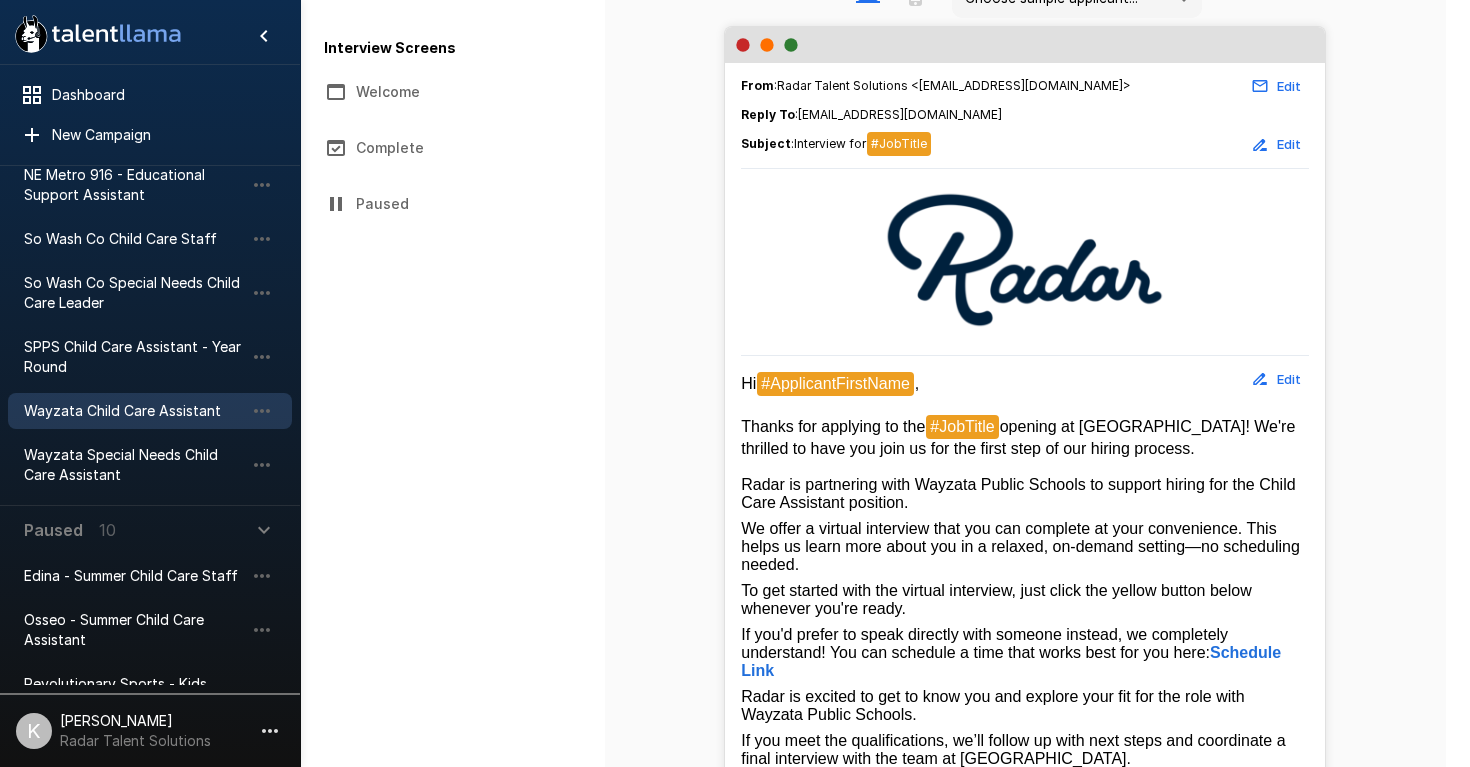 click on "Edit" at bounding box center (1277, 379) 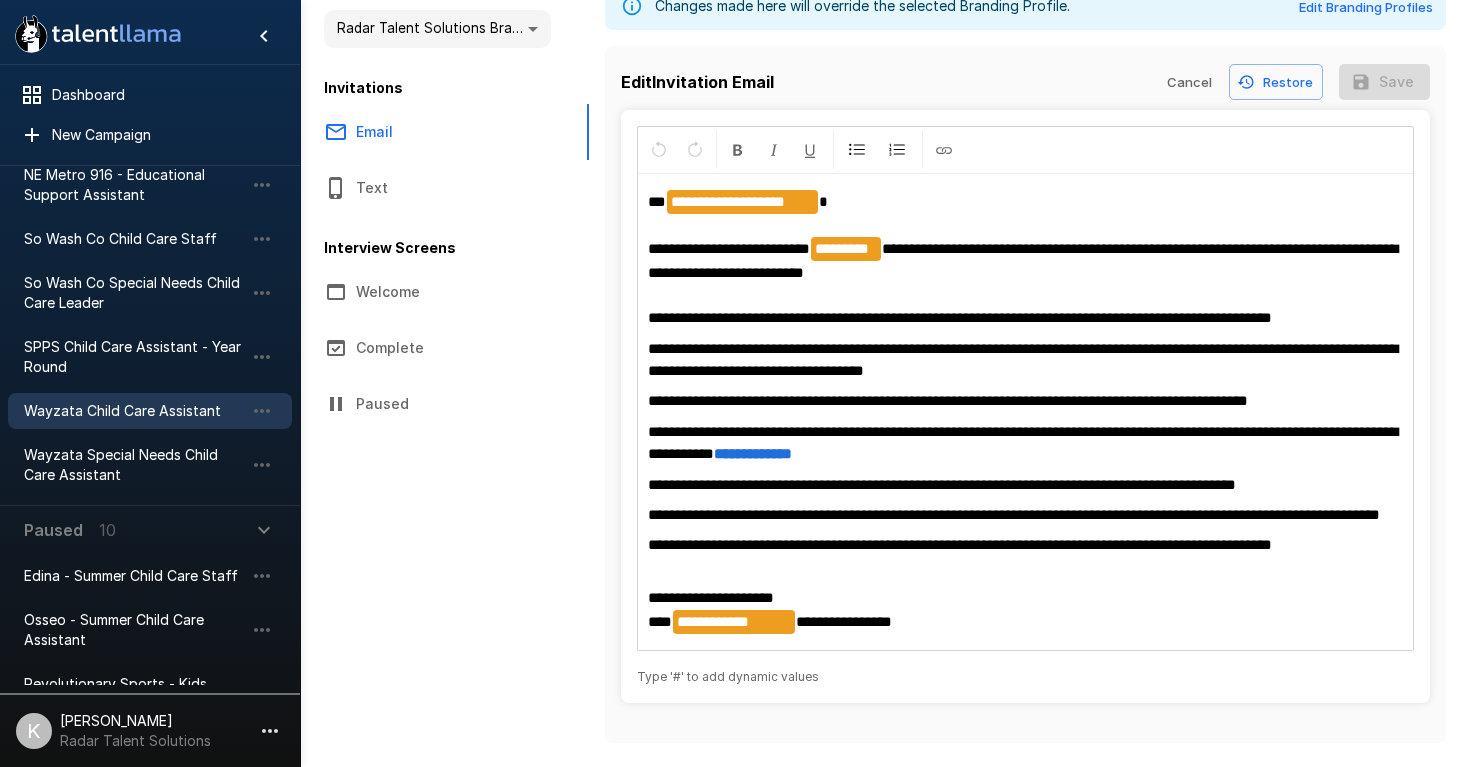 scroll, scrollTop: 62, scrollLeft: 0, axis: vertical 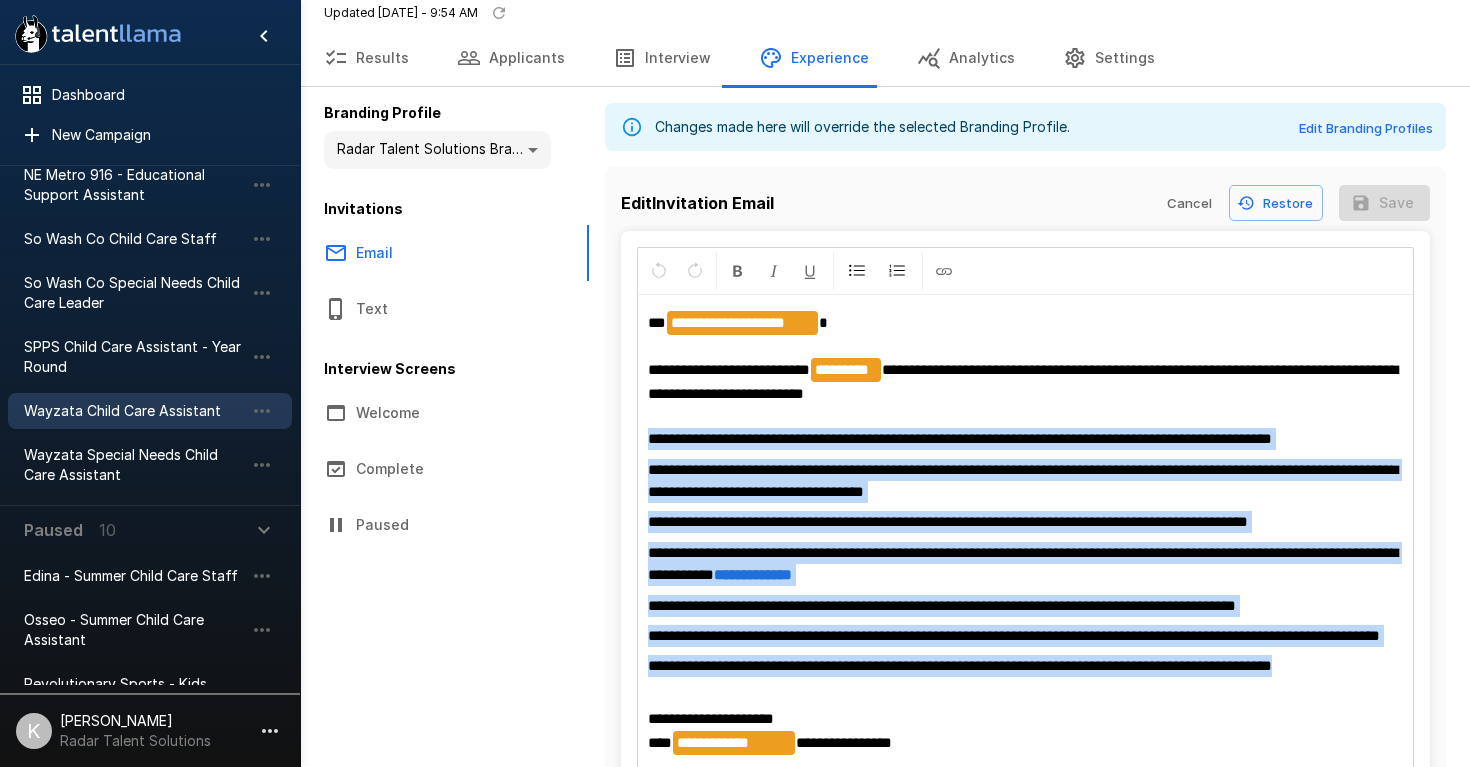 drag, startPoint x: 646, startPoint y: 441, endPoint x: 1368, endPoint y: 687, distance: 762.7582 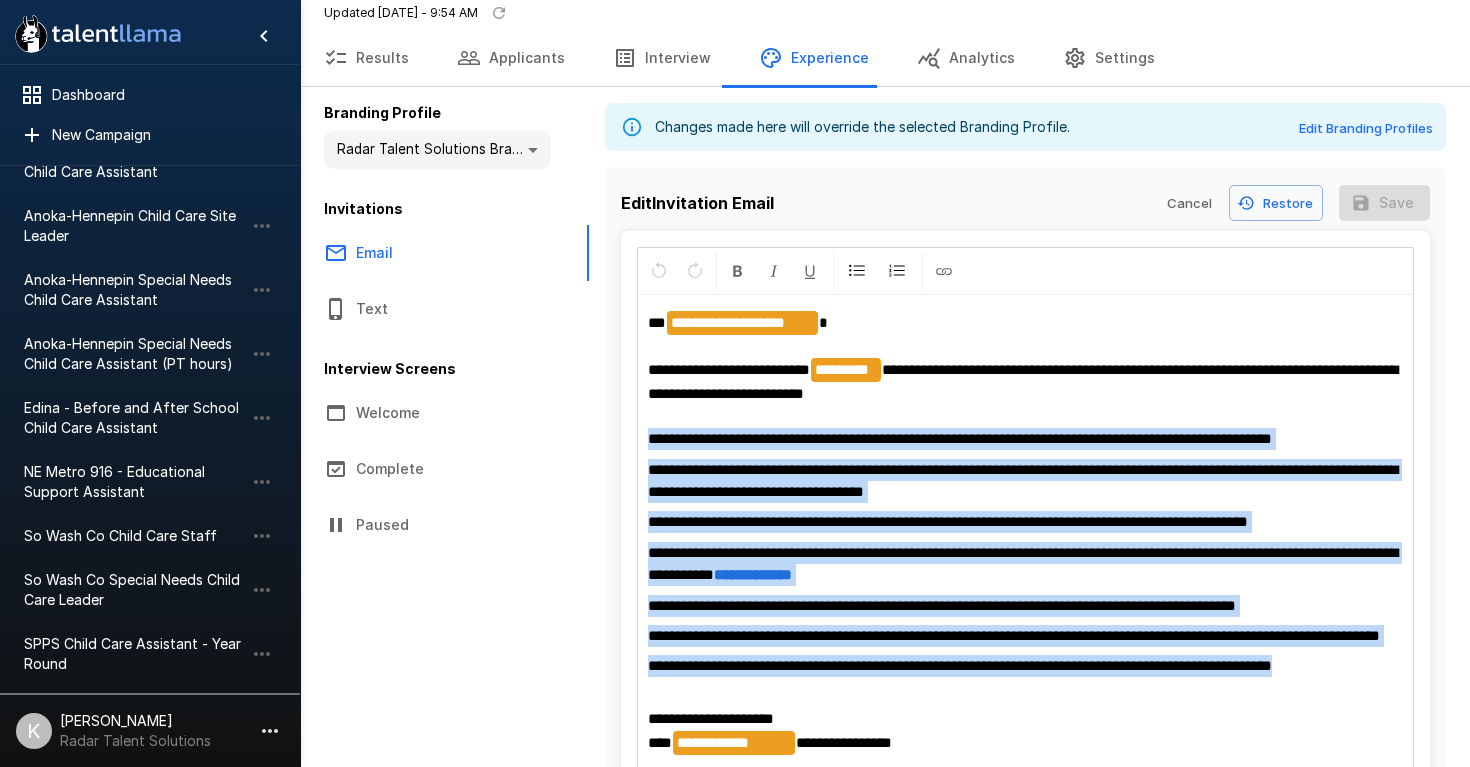scroll, scrollTop: 42, scrollLeft: 0, axis: vertical 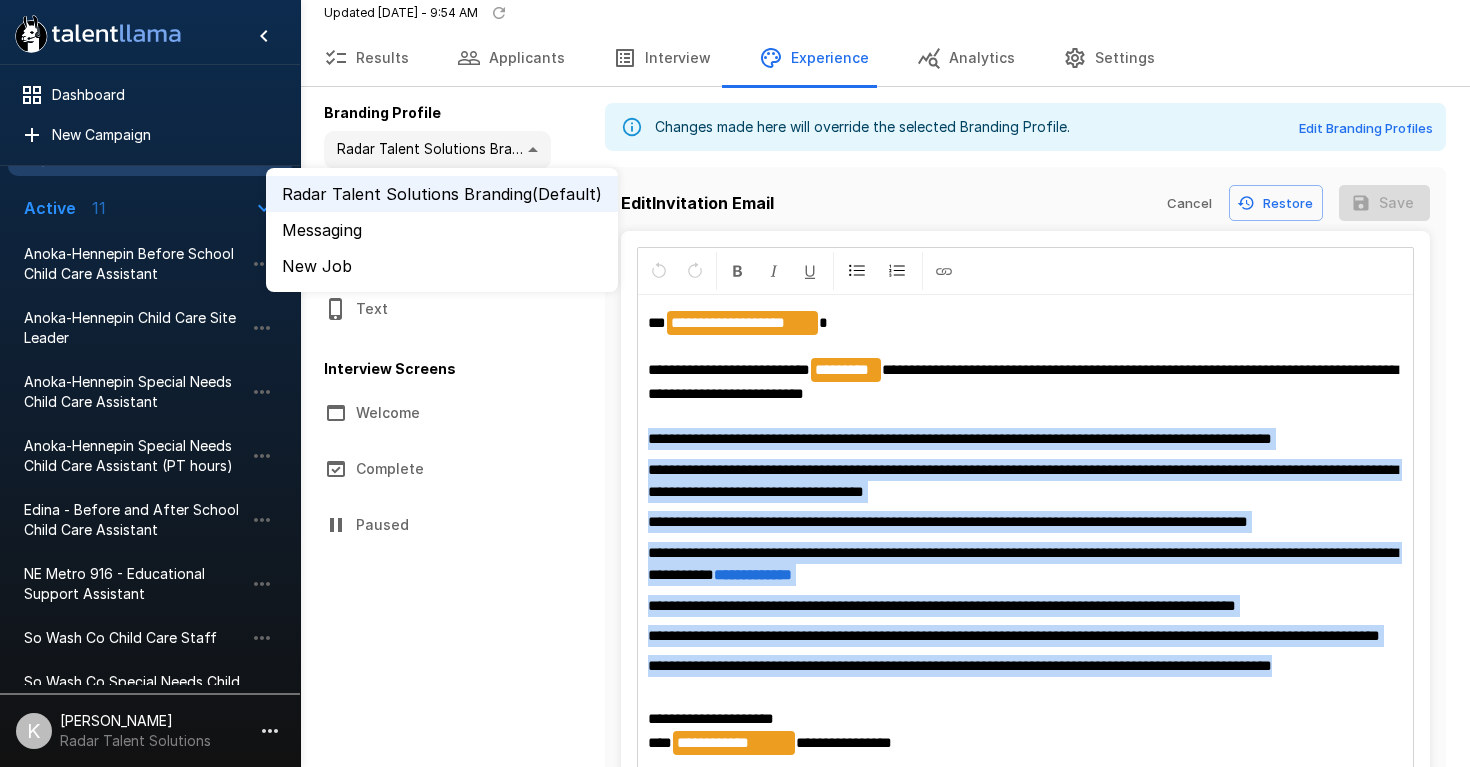 click on ".st0{fill:#FFFFFF;}
.st1{fill:#76a4ed;}
Dashboard New Campaign Active 11 Anoka-Hennepin Before School Child Care Assistant Anoka-Hennepin Child Care Site Leader Anoka-Hennepin Special Needs Child Care Assistant Anoka-Hennepin Special Needs Child Care Assistant (PT hours) Edina - Before and After School Child Care Assistant  NE Metro 916 - Educational Support Assistant  So Wash Co Child Care Staff  So Wash Co Special Needs Child Care Leader  SPPS Child Care Assistant - Year Round Wayzata Child Care Assistant Wayzata Special Needs Child Care Assistant Paused 10 Edina - Summer Child Care Staff Osseo - Summer Child Care Assistant  Revolutionary Sports - Kids Sports Coach Revolutionary Sports - Kids Sports Coach  Revolutionary Sports - Kids Sports Coach (PT) So Wash Co Summer Child Care Staff  Territory Associate  Territory Associate Territory Associate  - Buffalo, NY Wayzata - Summer Child Care Program Assistant K Kerry Larson Radar Talent Solutions Wayzata Child Care Assistant Active **** Results Settings" at bounding box center [735, 321] 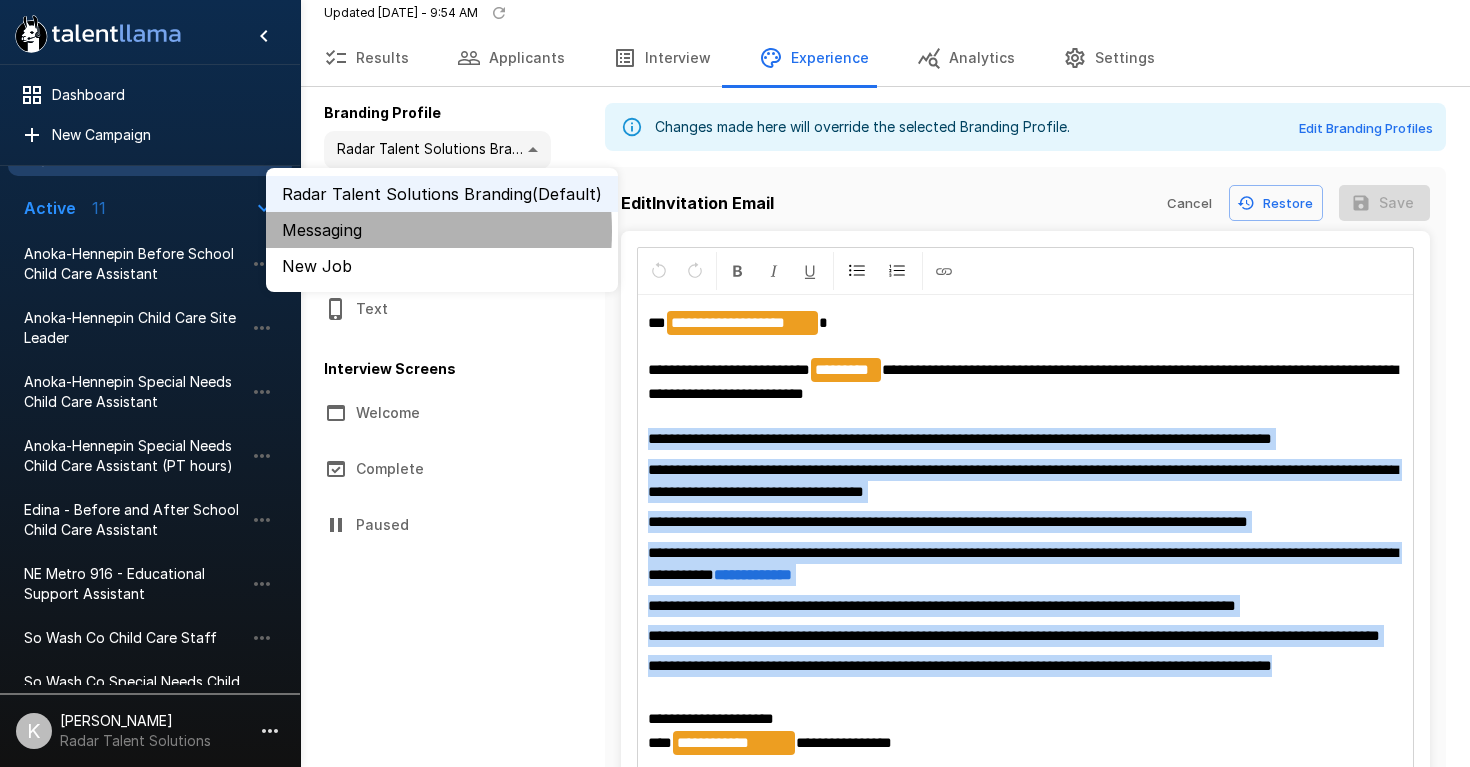 click on "Messaging" at bounding box center [442, 230] 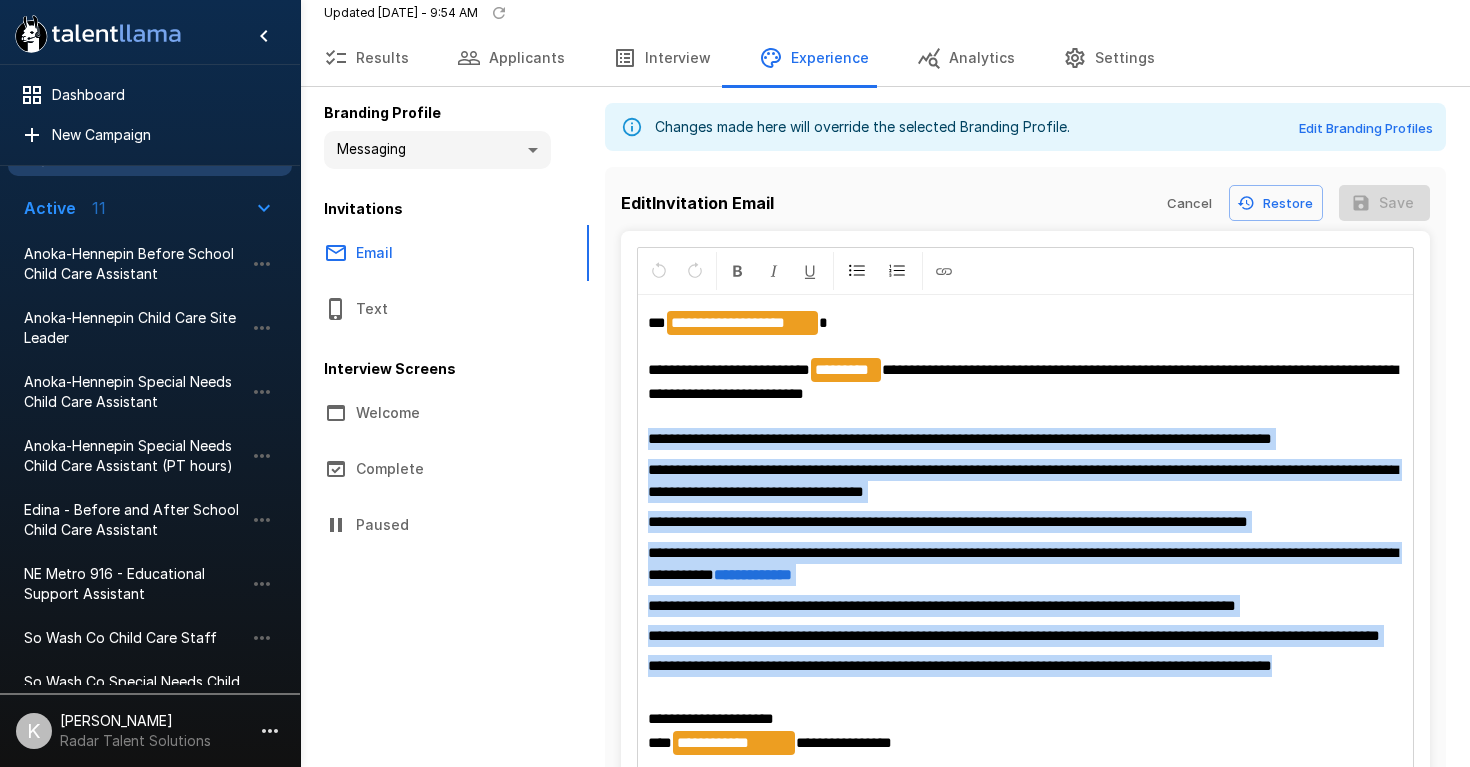 scroll, scrollTop: 0, scrollLeft: 0, axis: both 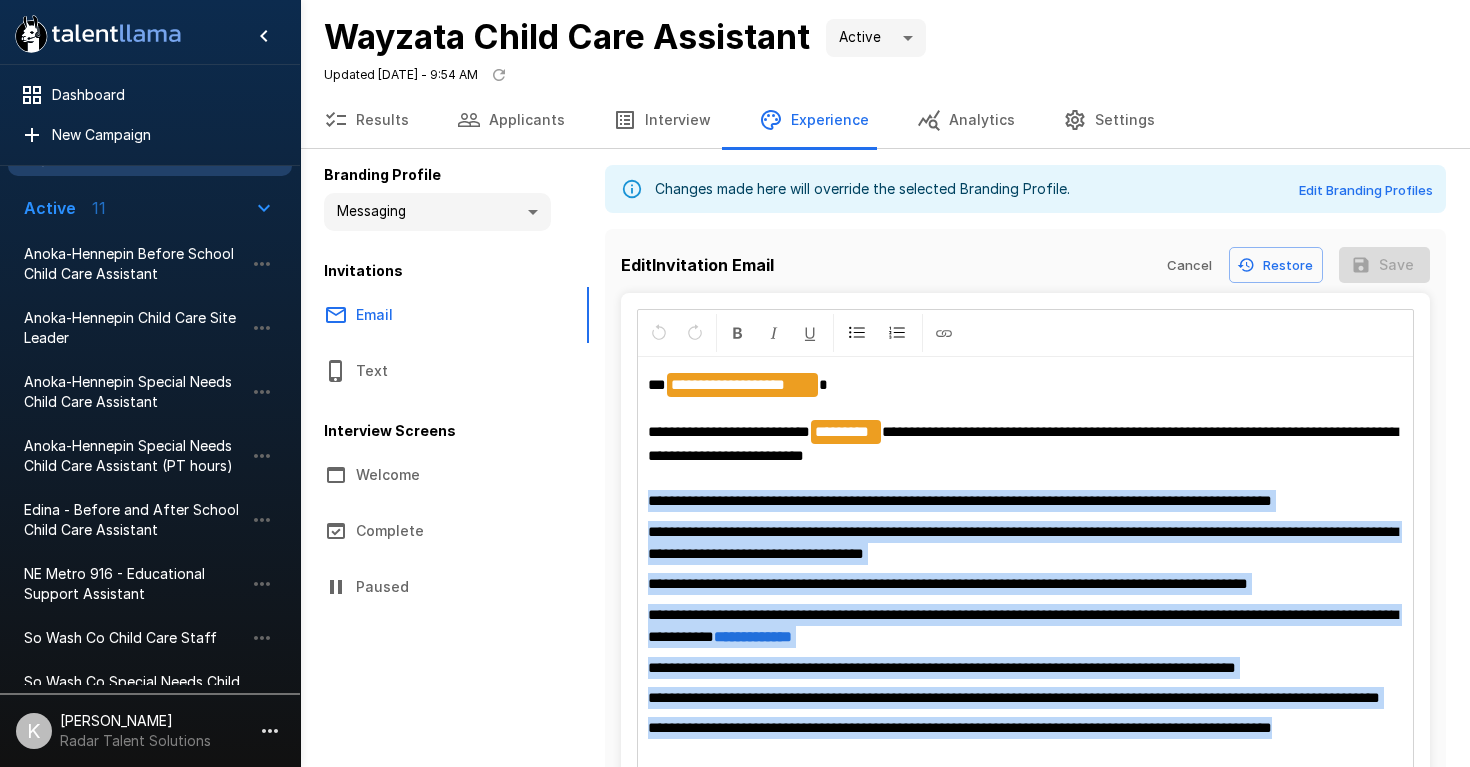 click 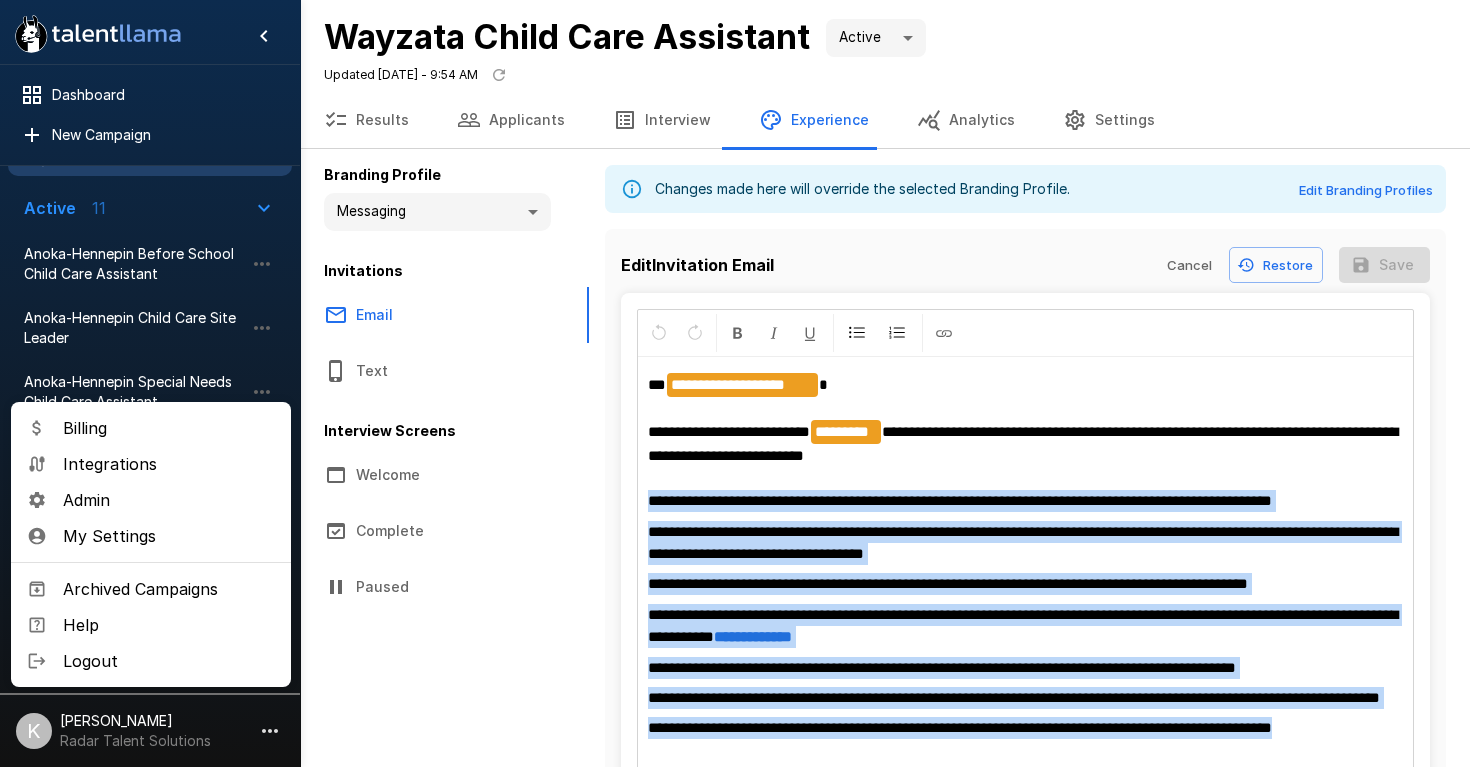 click on "Admin" at bounding box center [169, 500] 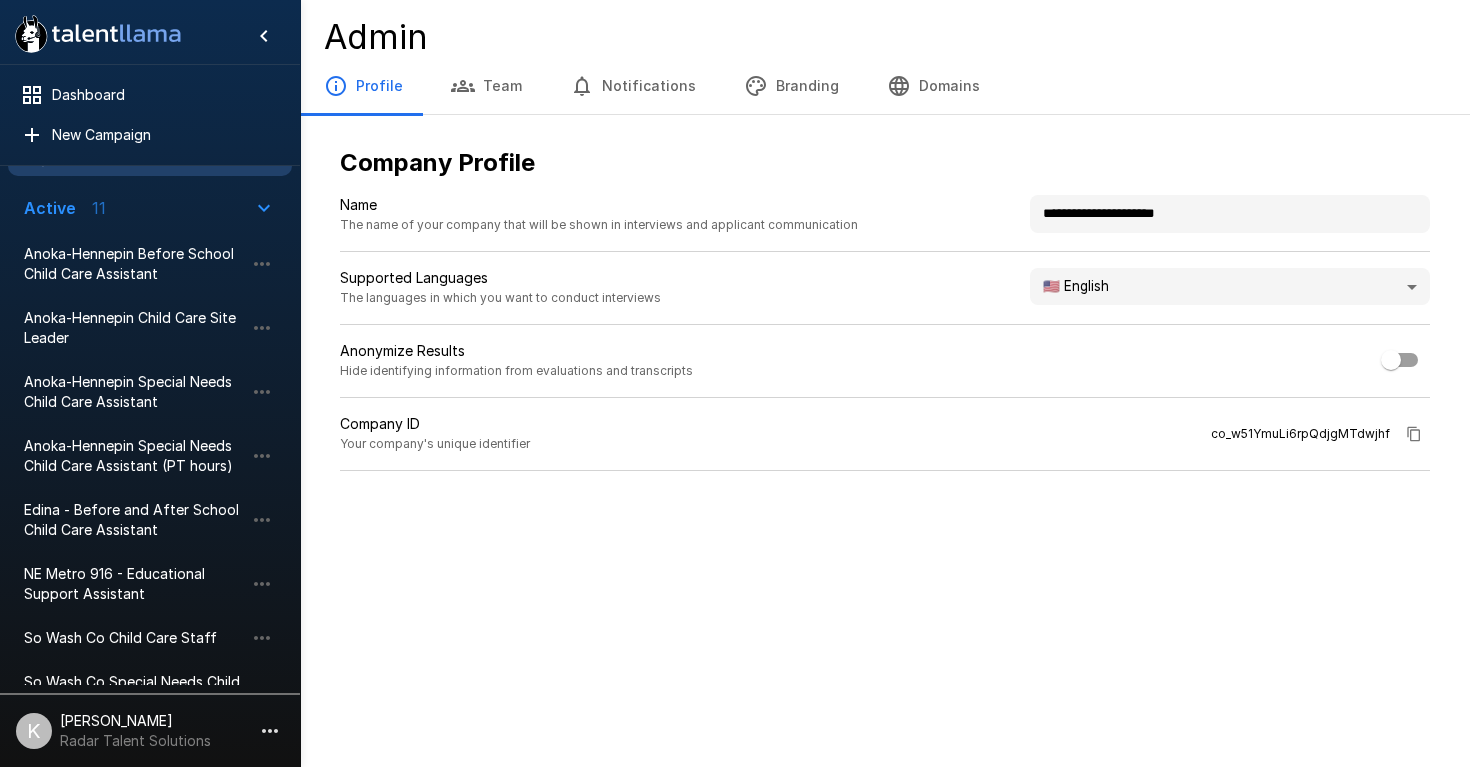 click on "Branding" at bounding box center (791, 86) 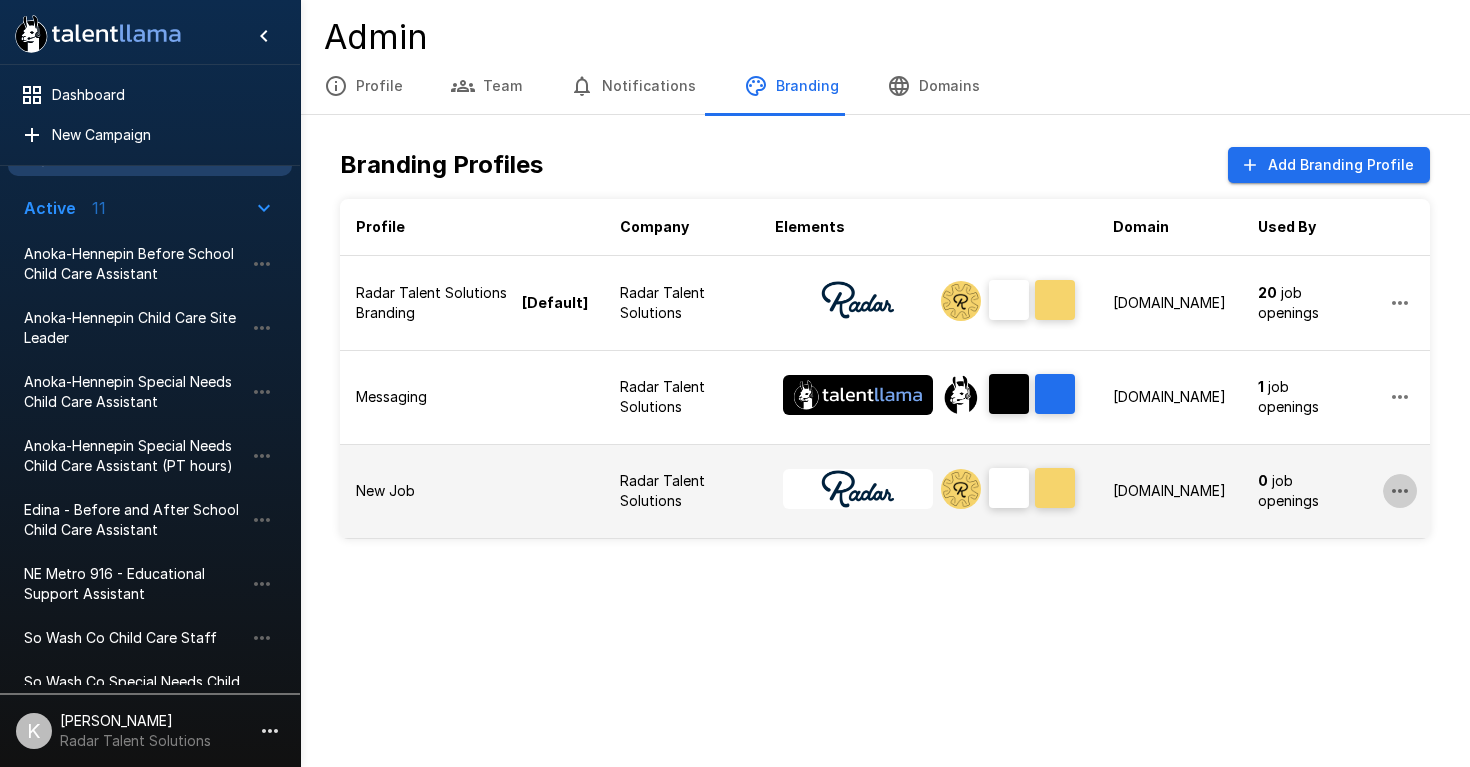 click 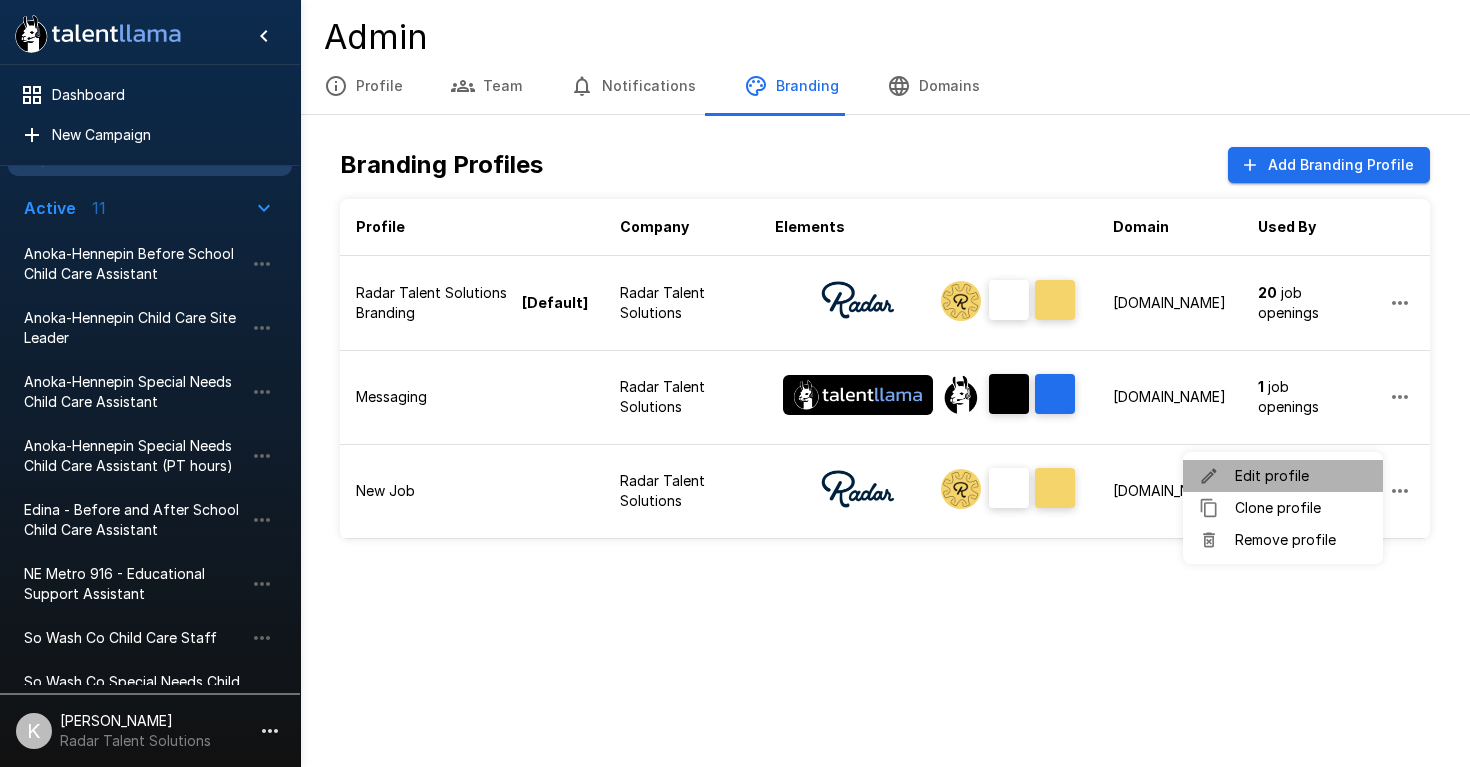 click on "Edit profile" at bounding box center [1301, 476] 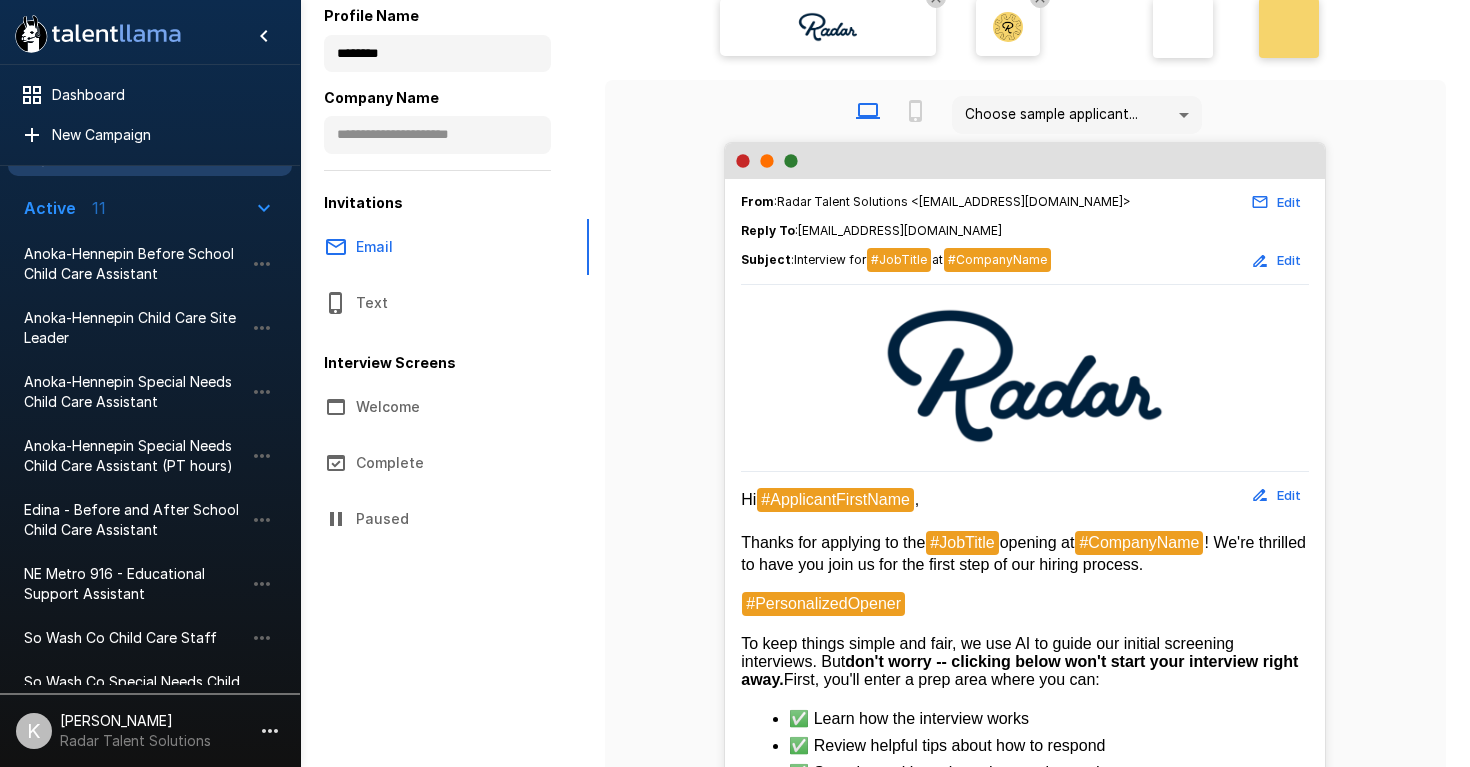 scroll, scrollTop: 170, scrollLeft: 0, axis: vertical 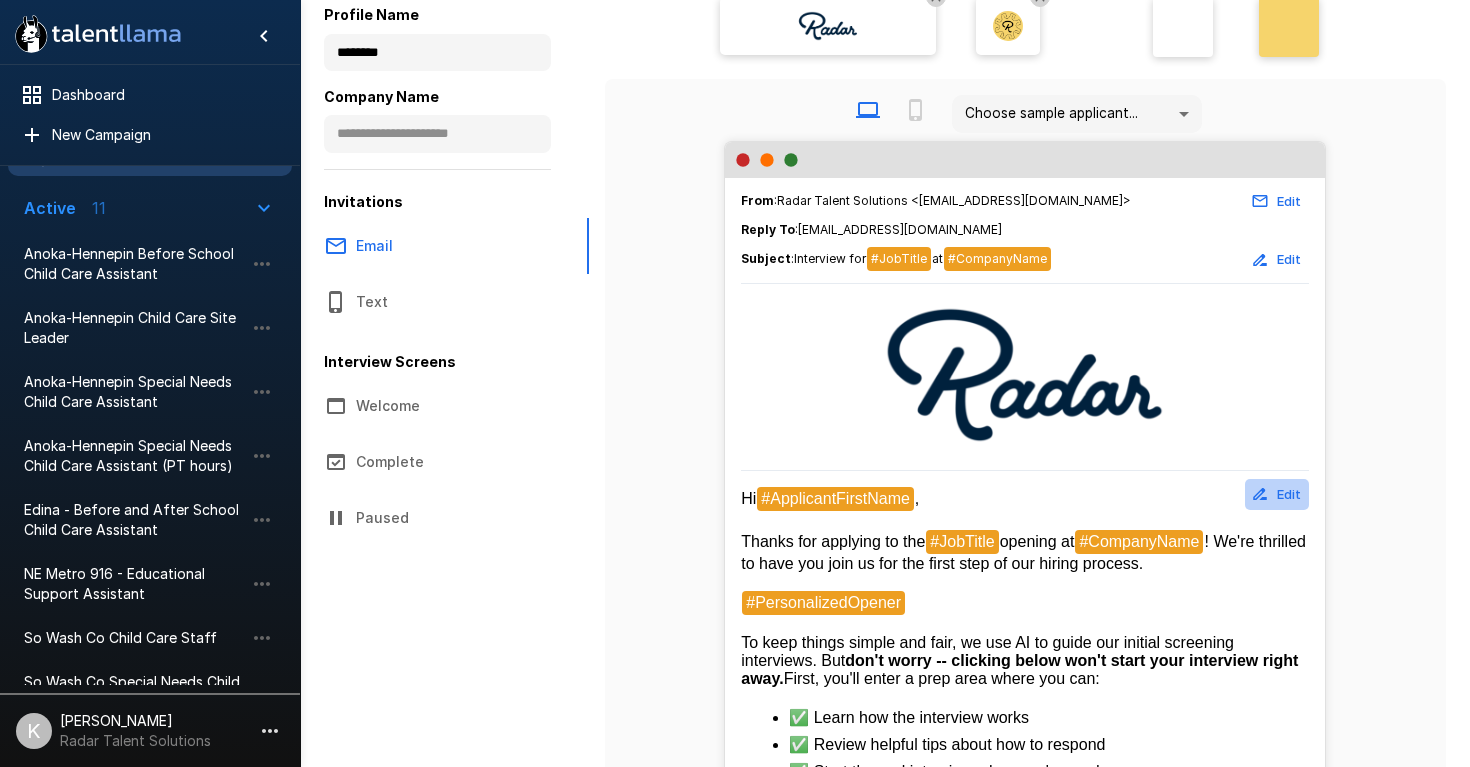 click on "Edit" at bounding box center (1277, 494) 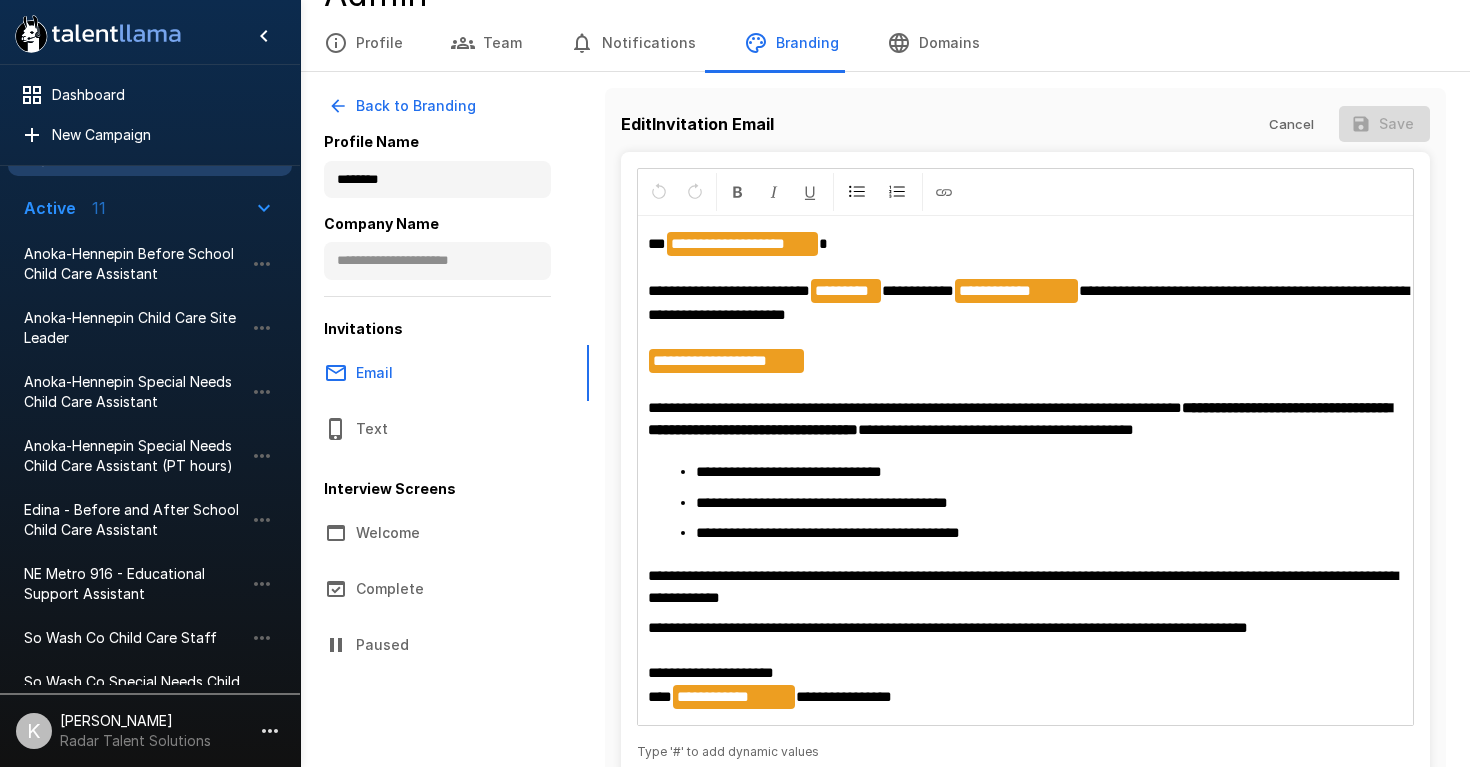scroll, scrollTop: 92, scrollLeft: 0, axis: vertical 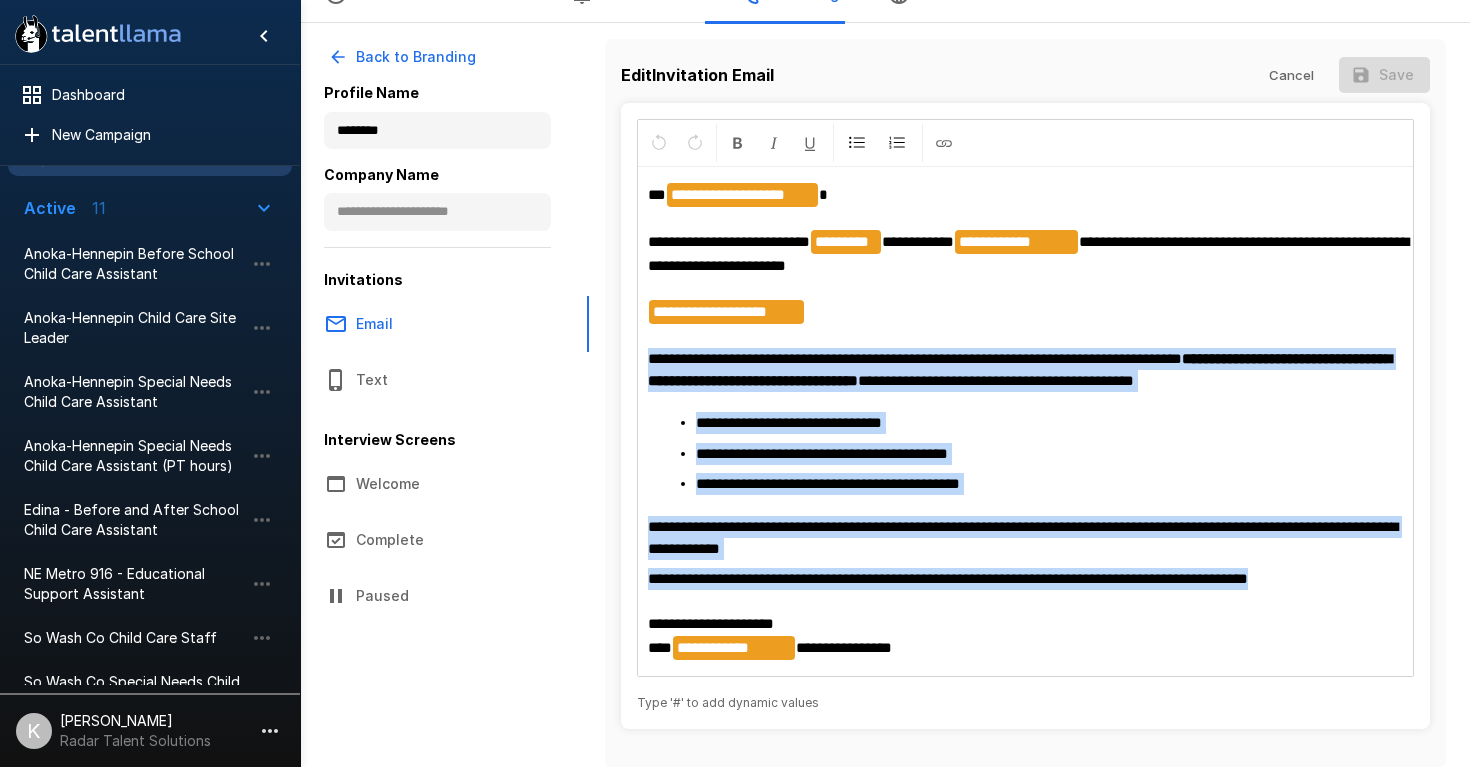 drag, startPoint x: 647, startPoint y: 351, endPoint x: 1333, endPoint y: 582, distance: 723.84875 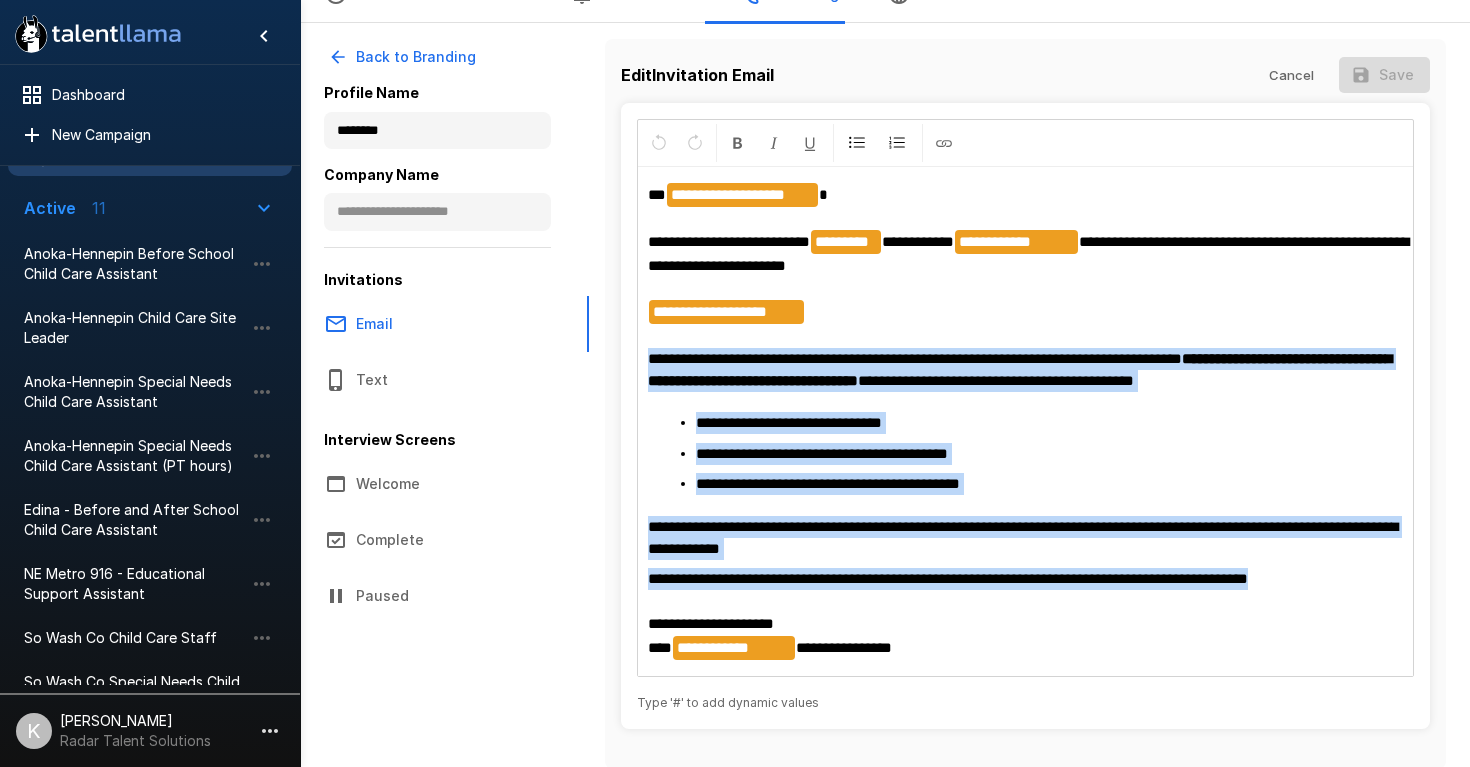 click on "**********" at bounding box center [1026, 422] 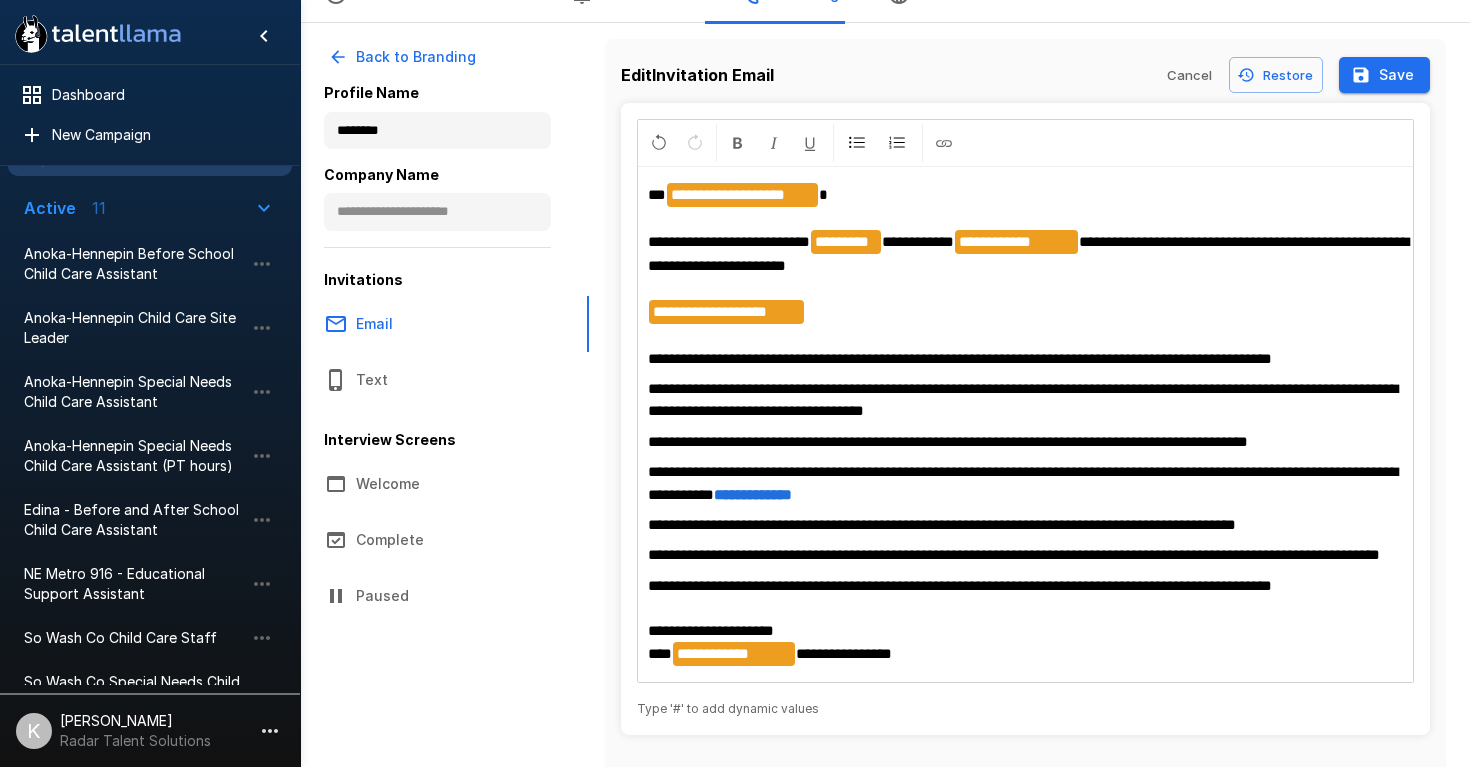 click on "**********" at bounding box center (1026, 276) 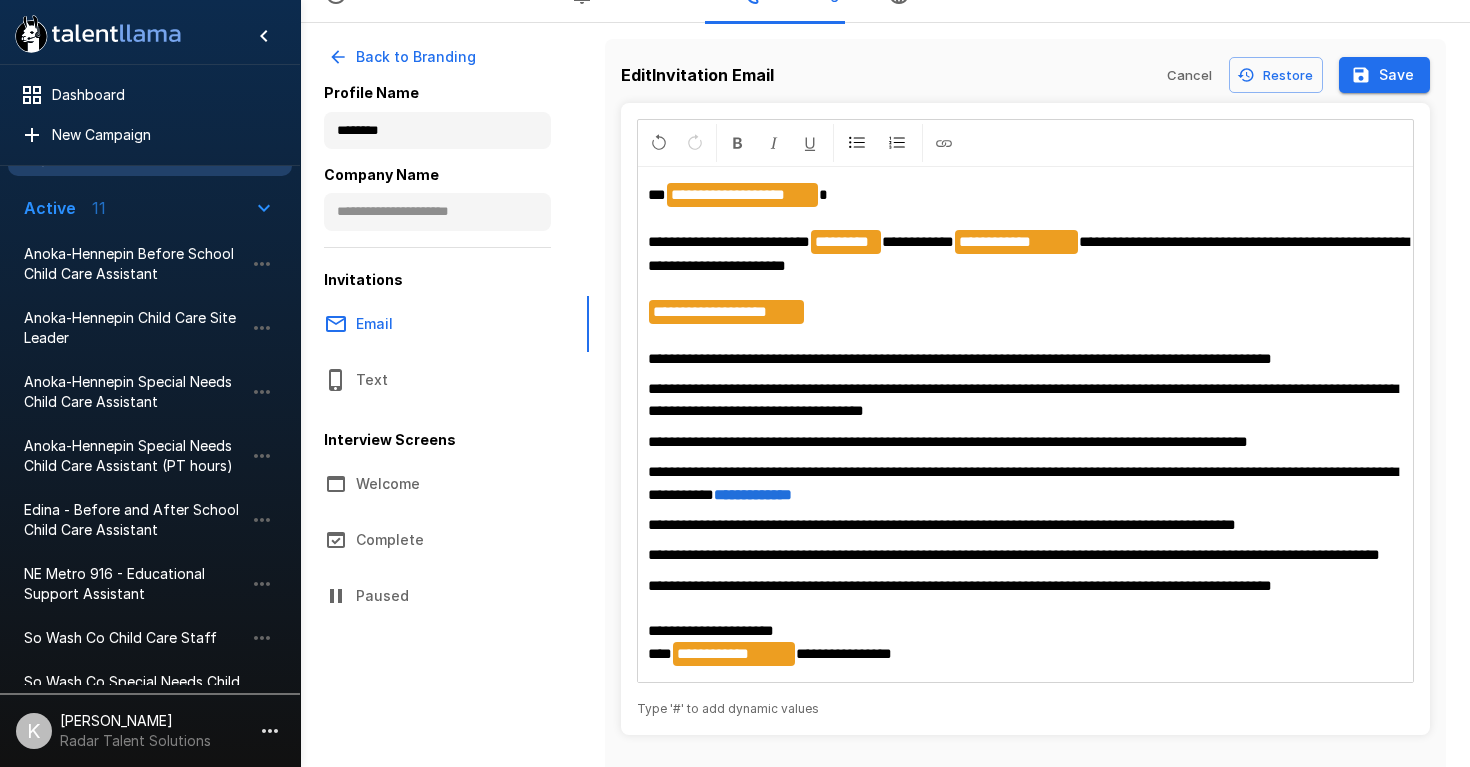 click on "**********" at bounding box center [727, 312] 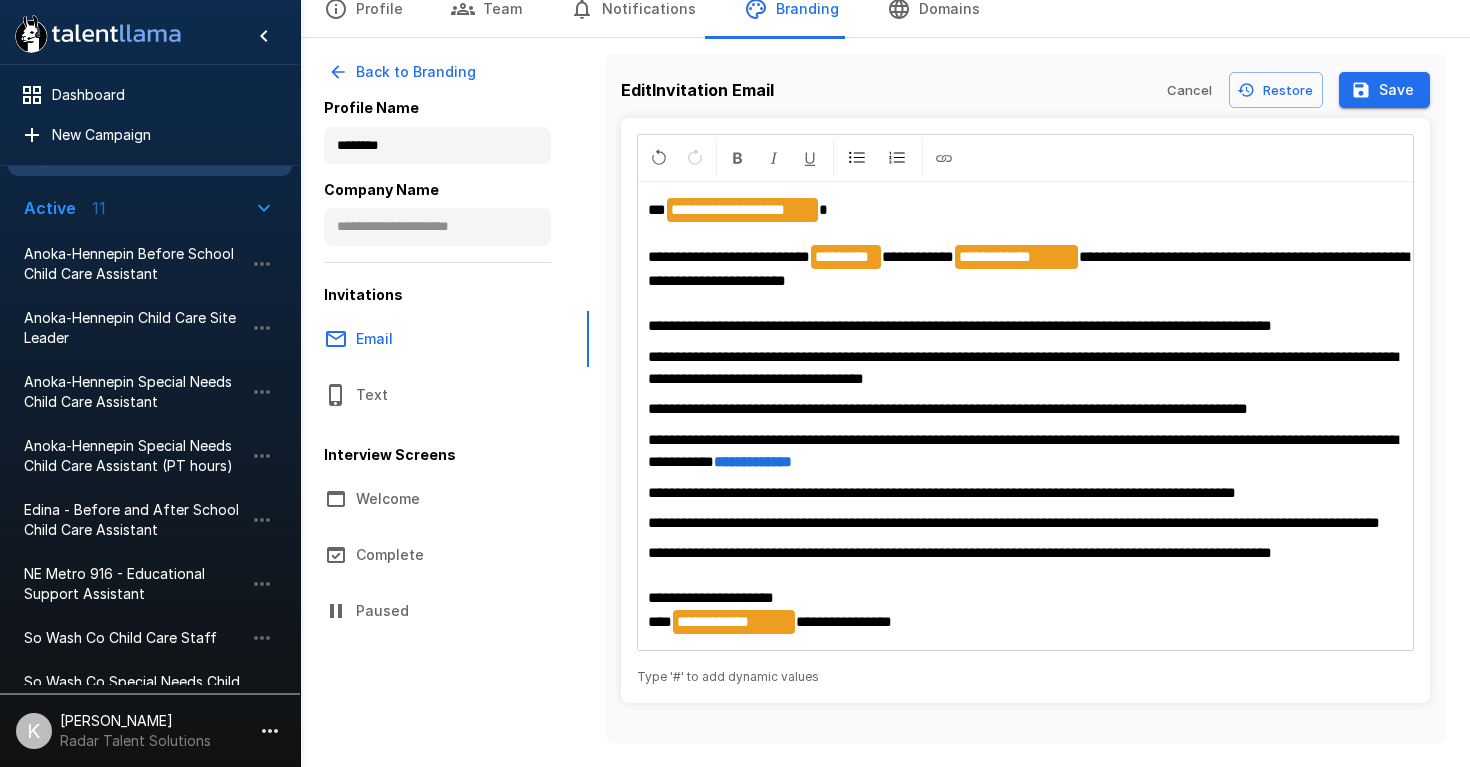 click on "**********" at bounding box center (1016, 257) 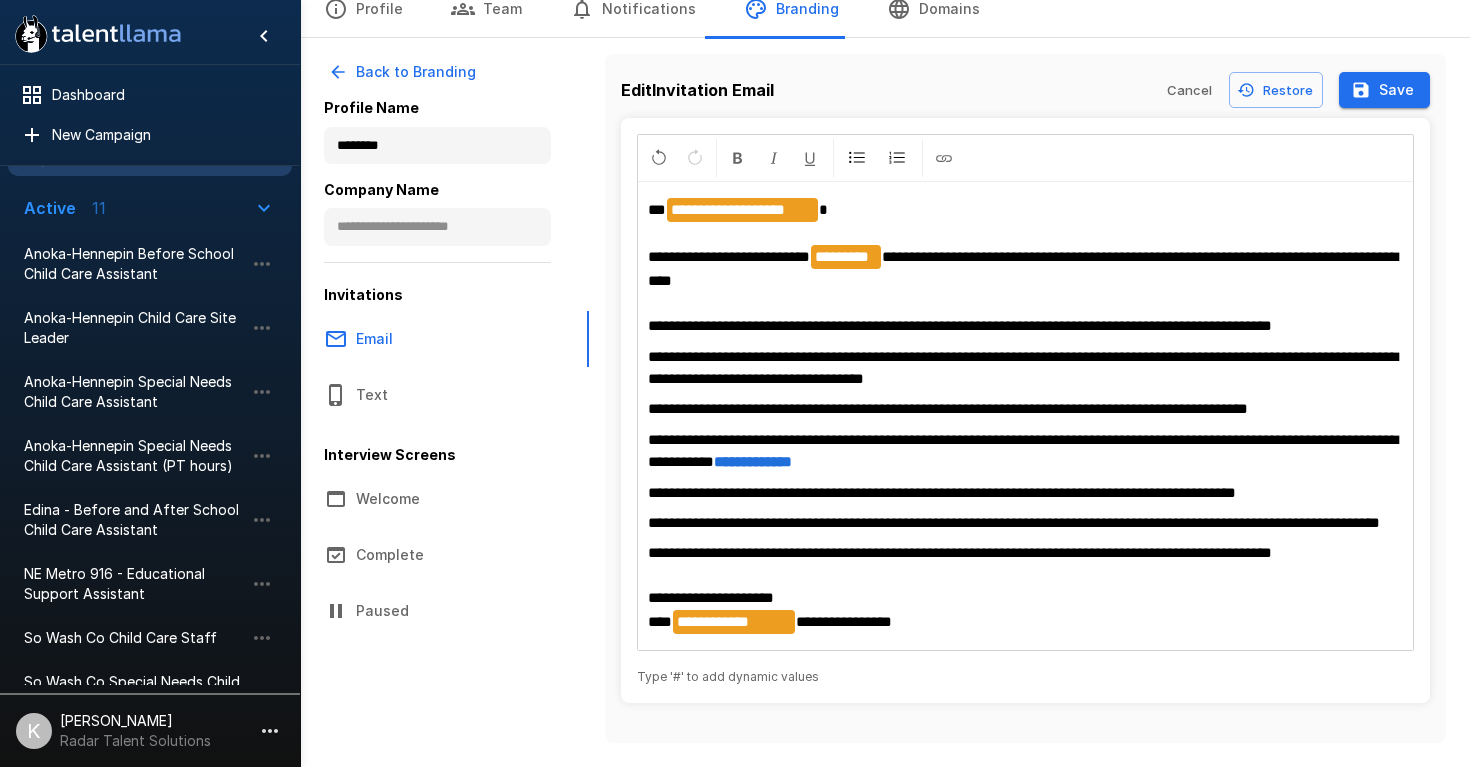 type 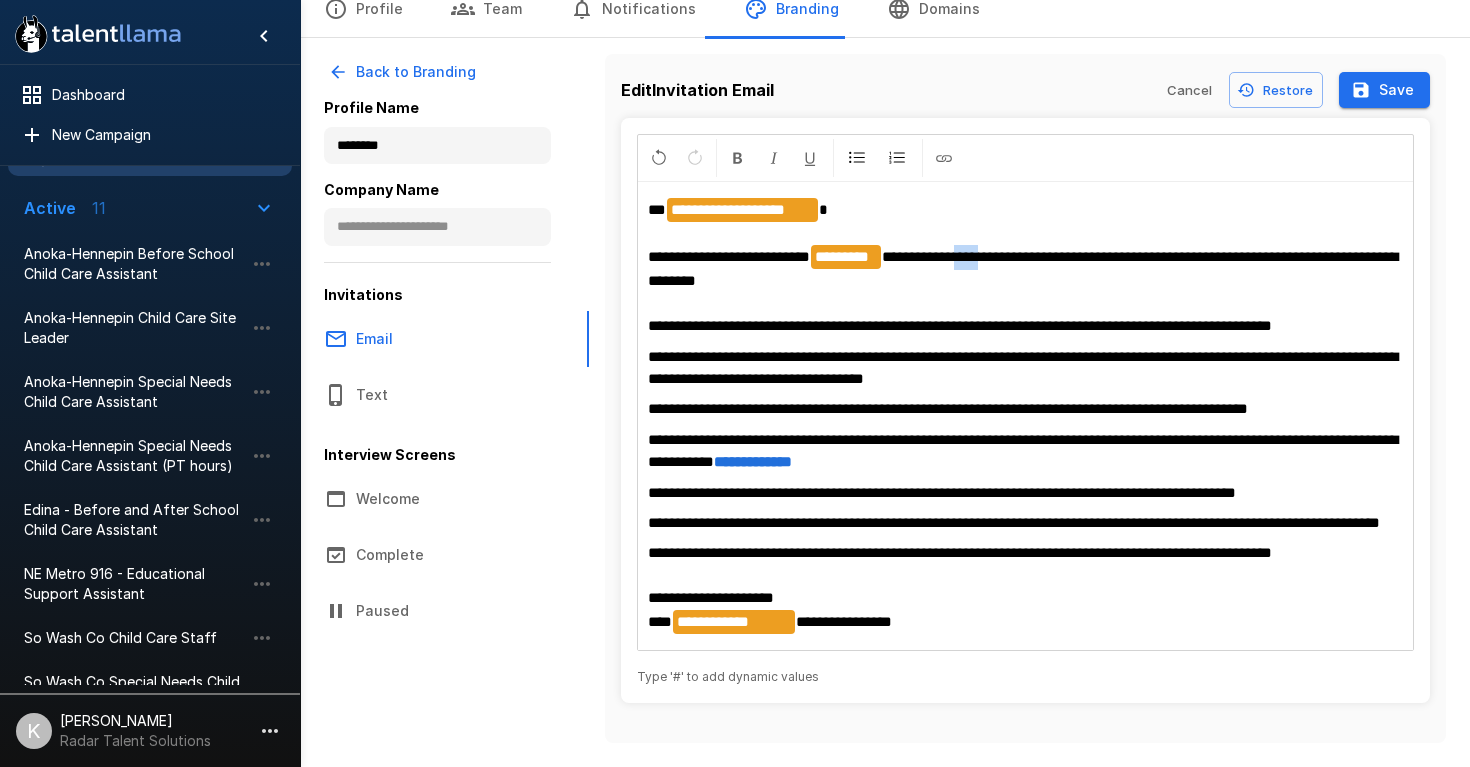 drag, startPoint x: 983, startPoint y: 239, endPoint x: 1015, endPoint y: 247, distance: 32.984844 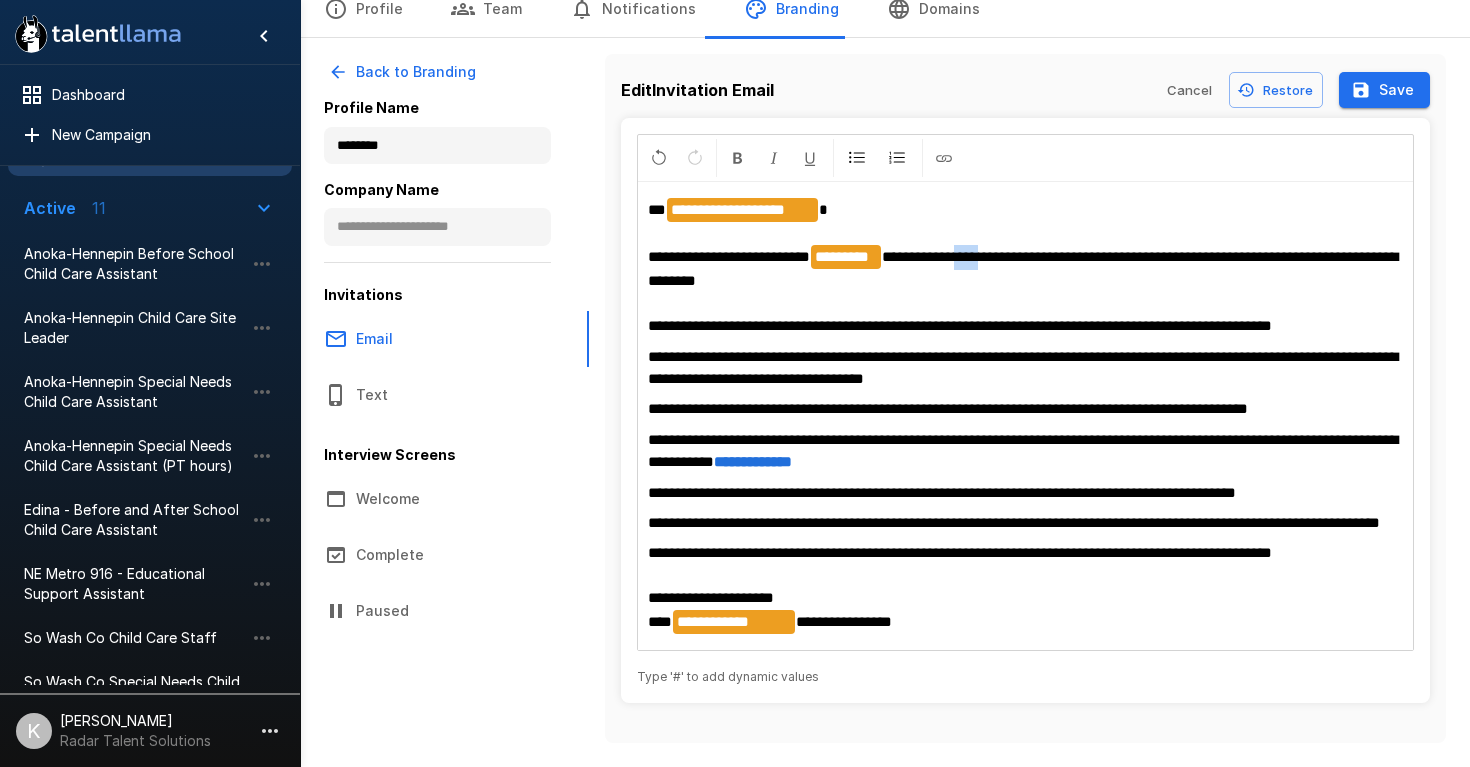 click on "**********" at bounding box center (1023, 268) 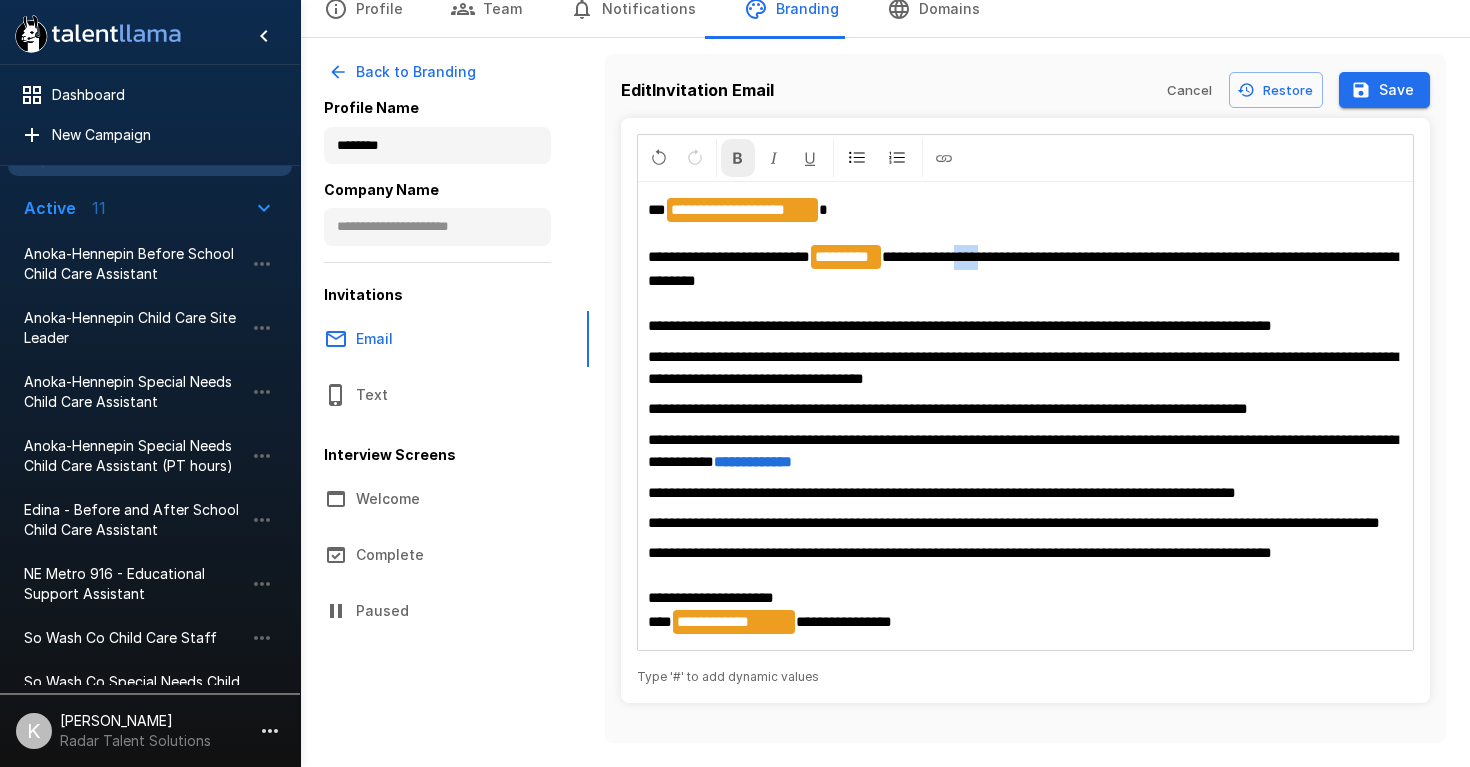 click at bounding box center [738, 158] 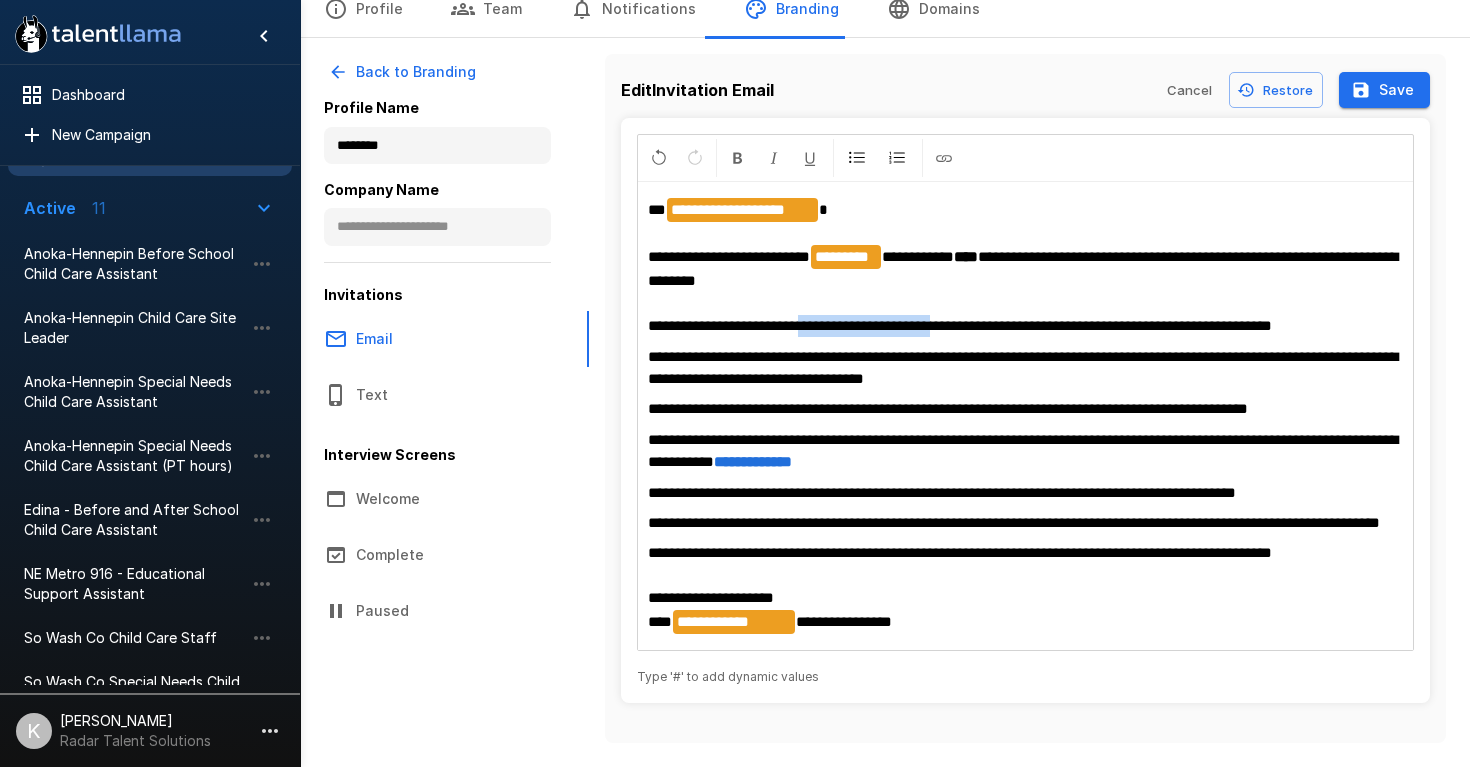 drag, startPoint x: 816, startPoint y: 307, endPoint x: 976, endPoint y: 310, distance: 160.02812 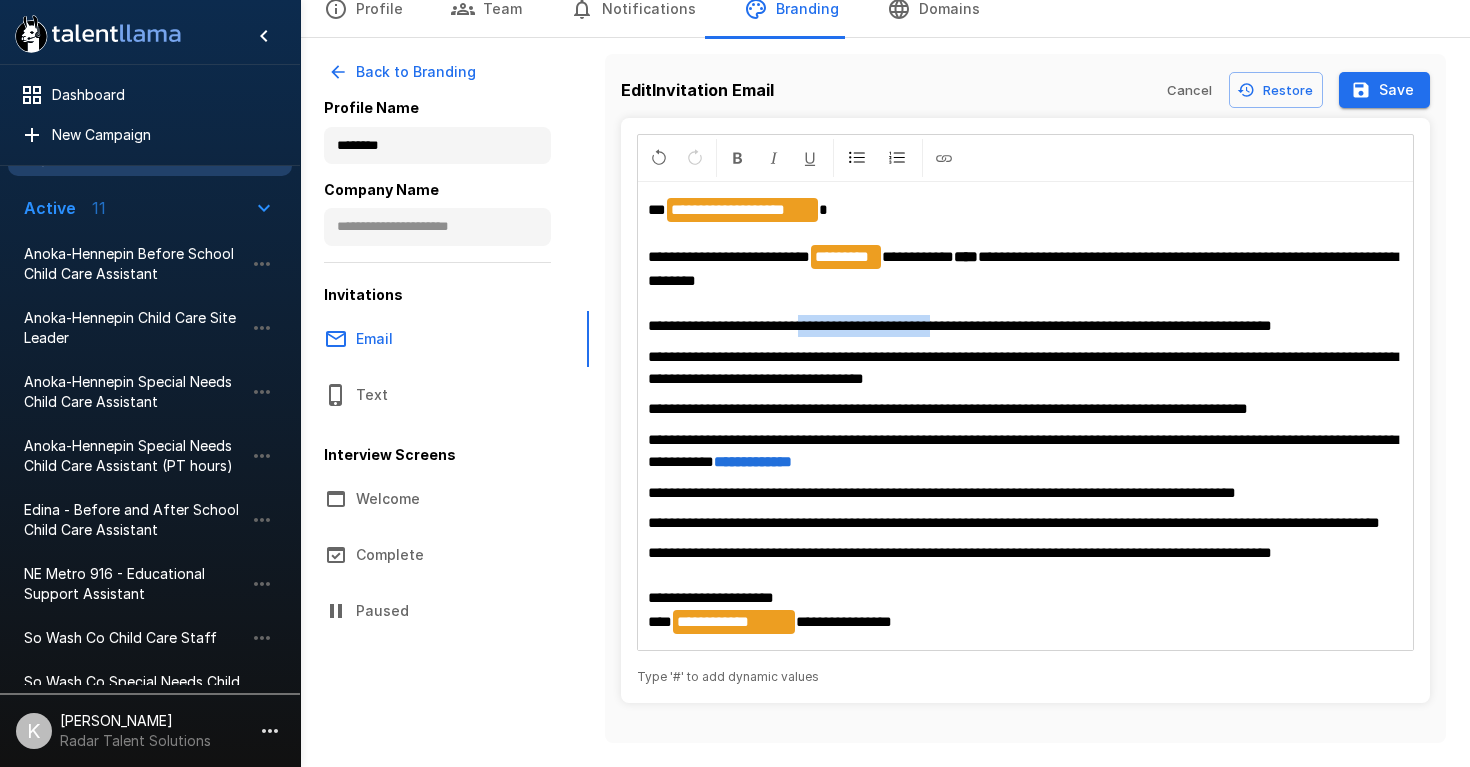 click on "**********" at bounding box center (960, 325) 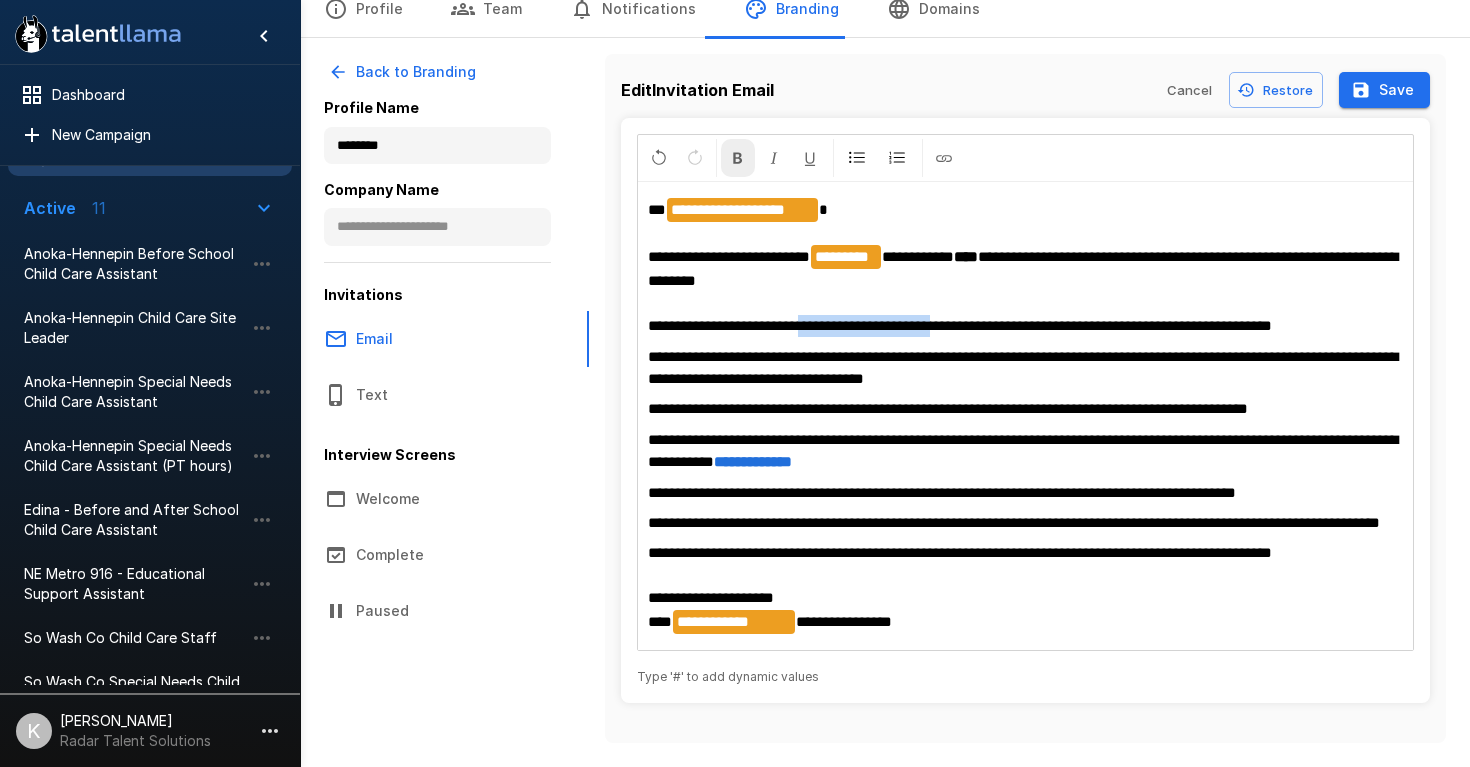 click at bounding box center (738, 158) 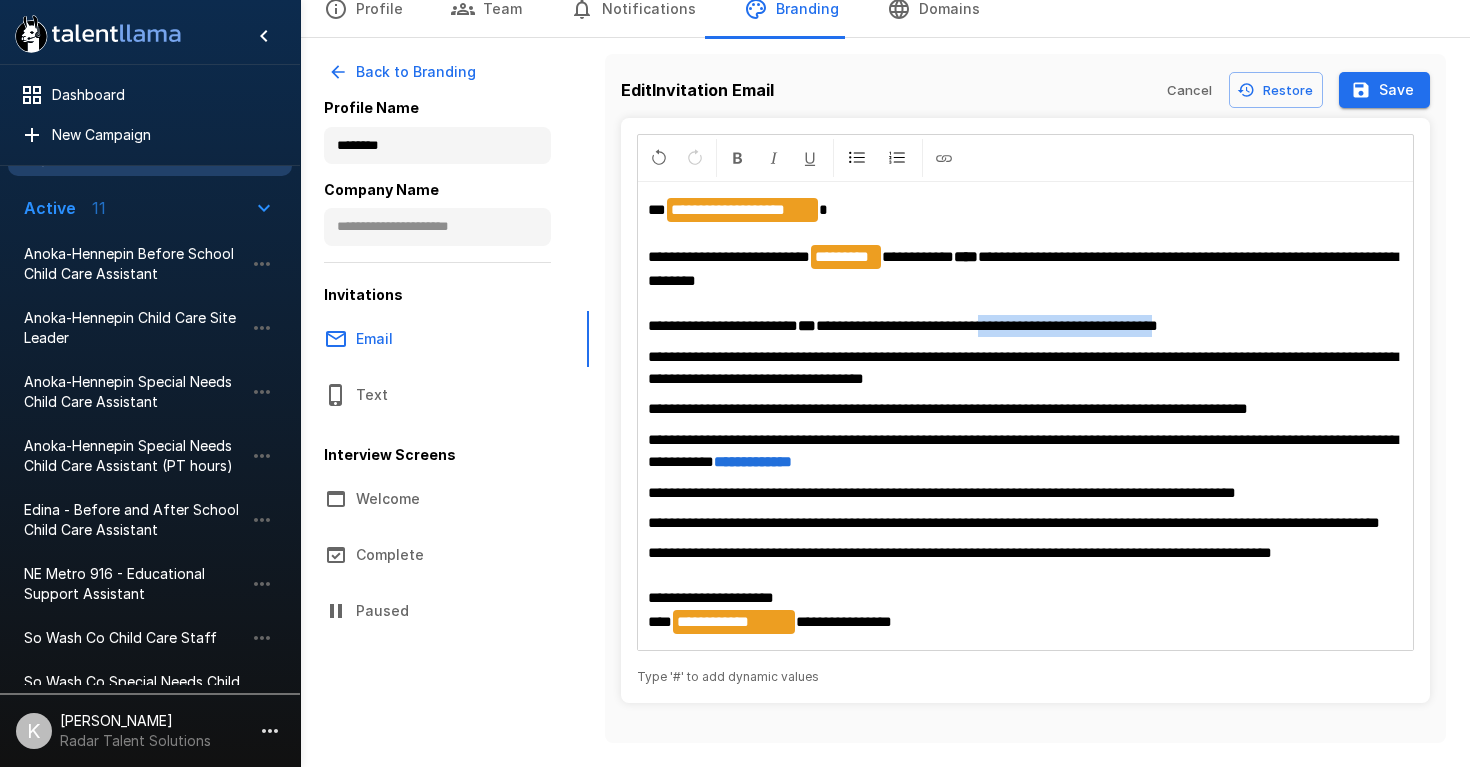 drag, startPoint x: 1010, startPoint y: 307, endPoint x: 1204, endPoint y: 300, distance: 194.12625 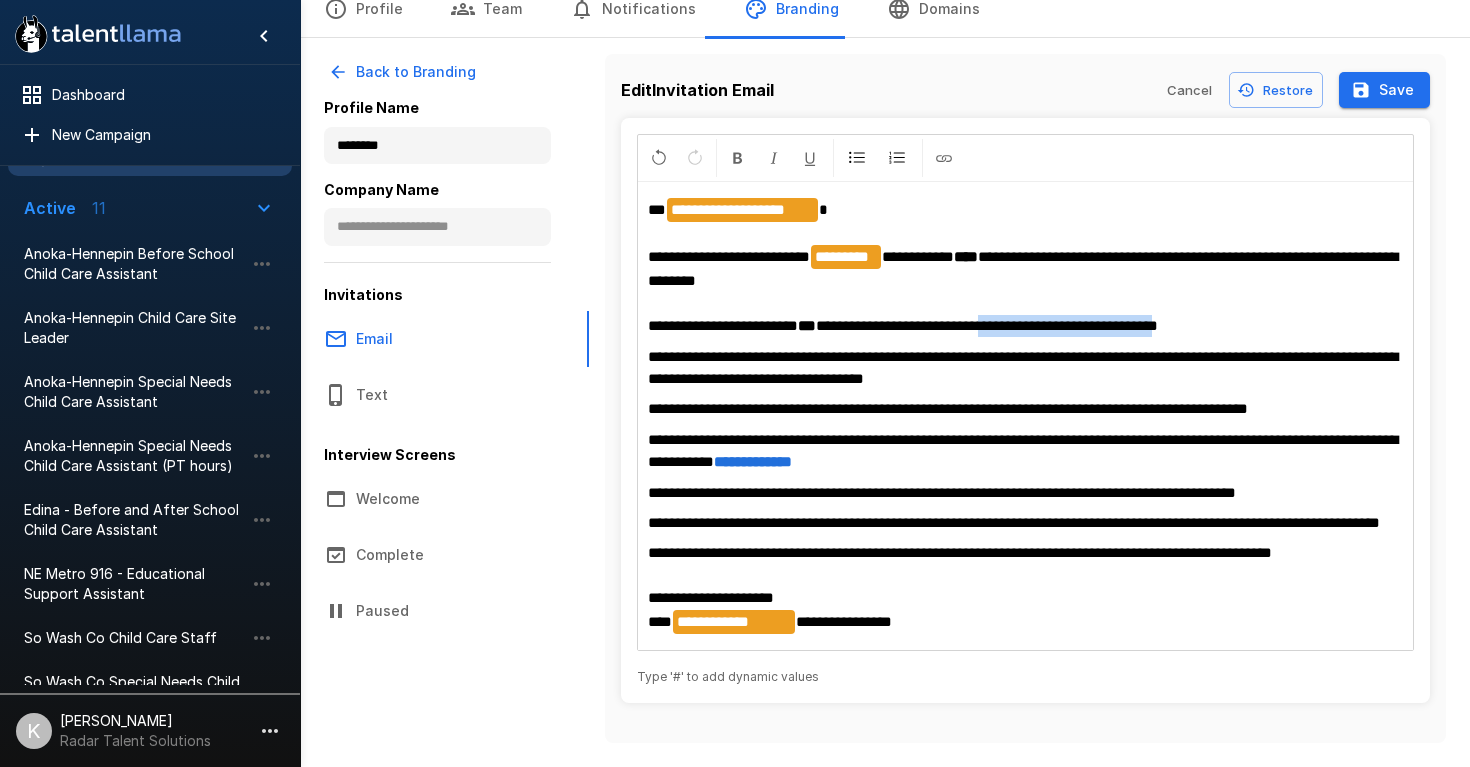 click on "**********" at bounding box center (1026, 268) 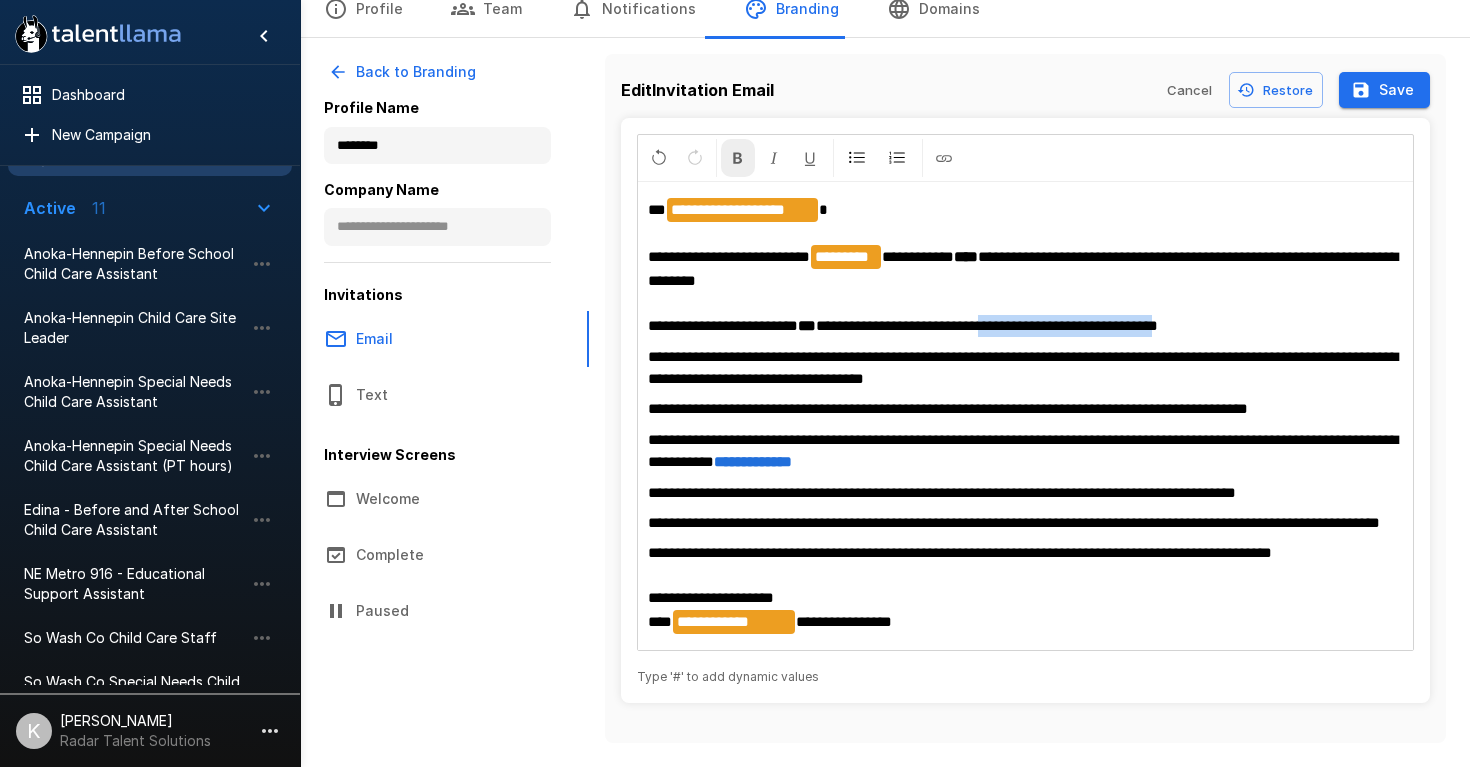 click at bounding box center (738, 158) 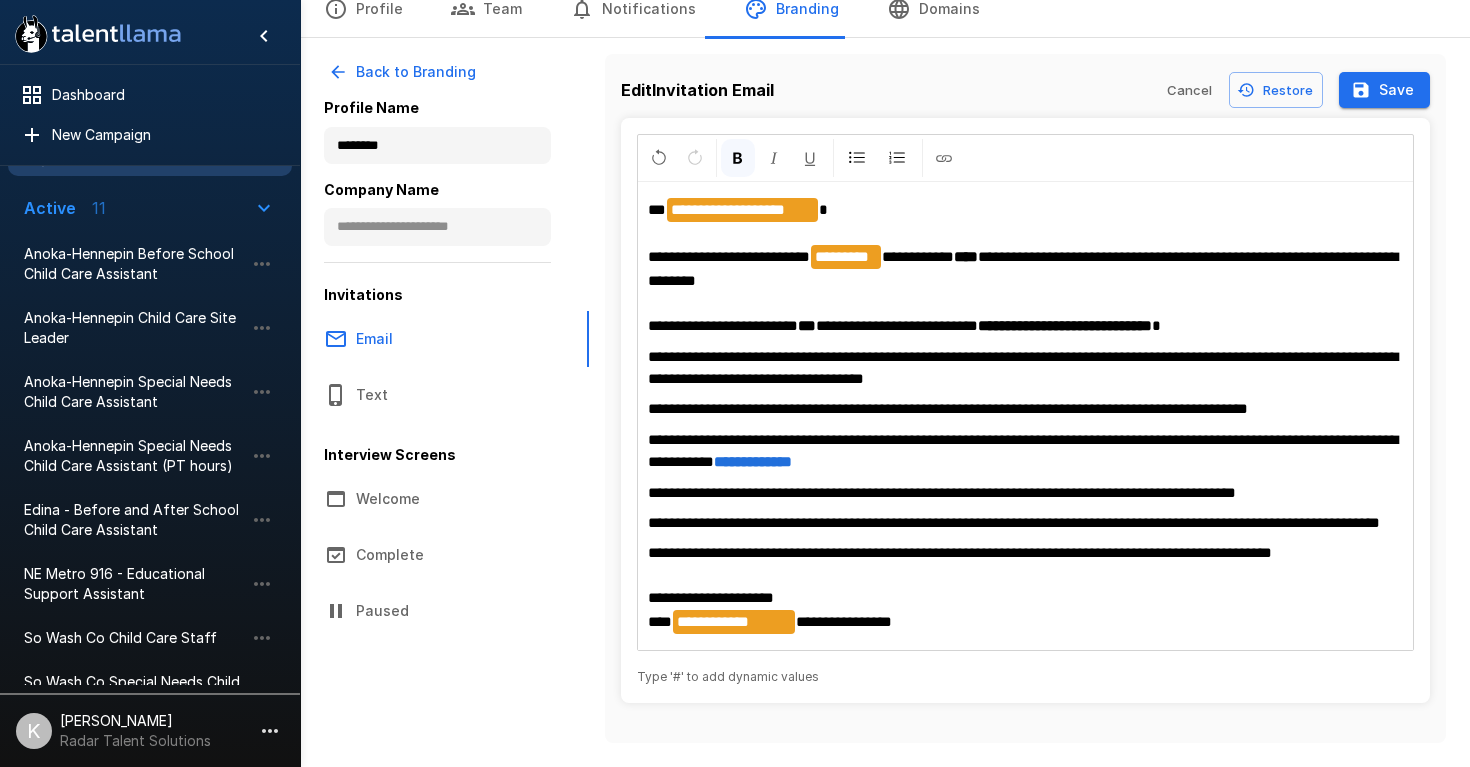 click on "**********" at bounding box center (1065, 325) 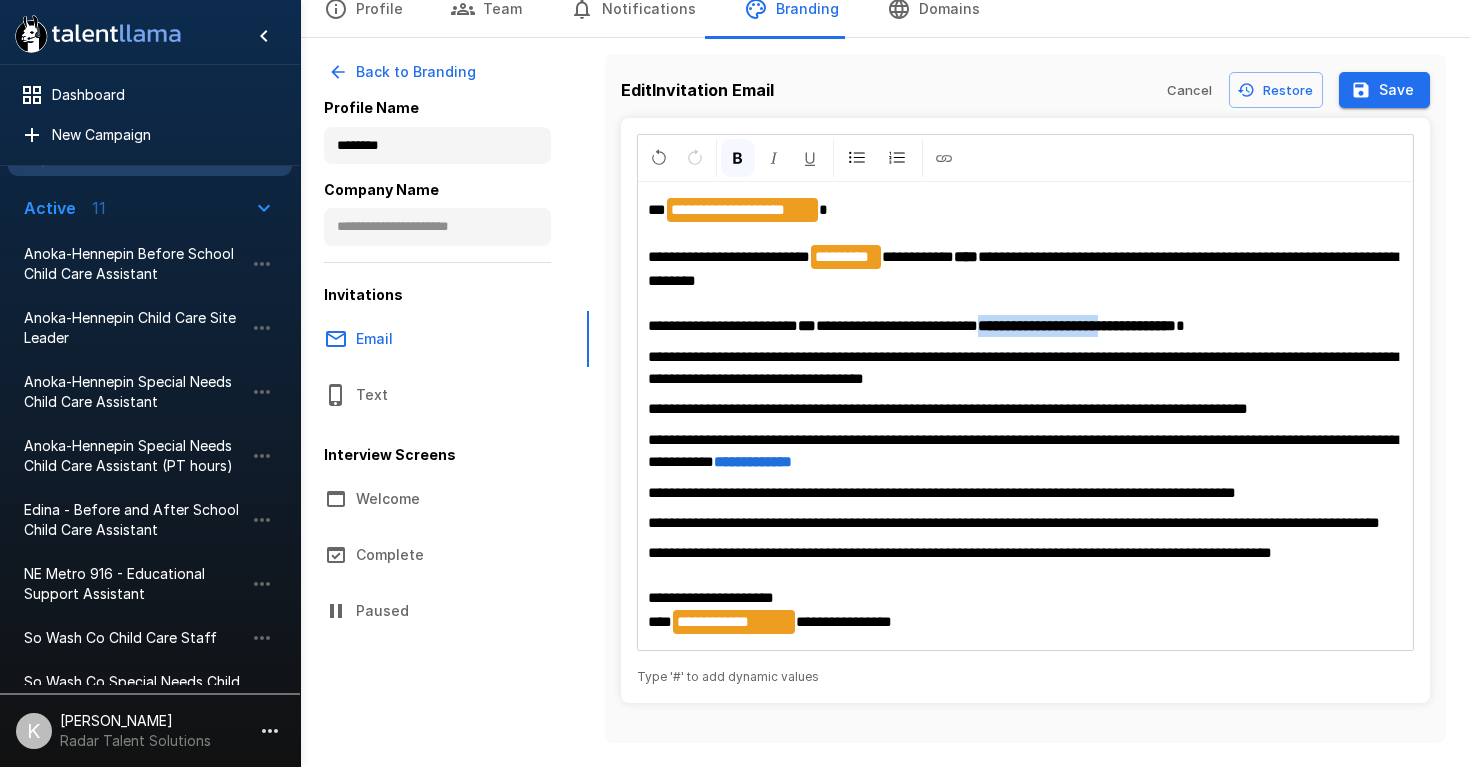 drag, startPoint x: 1156, startPoint y: 311, endPoint x: 1011, endPoint y: 307, distance: 145.05516 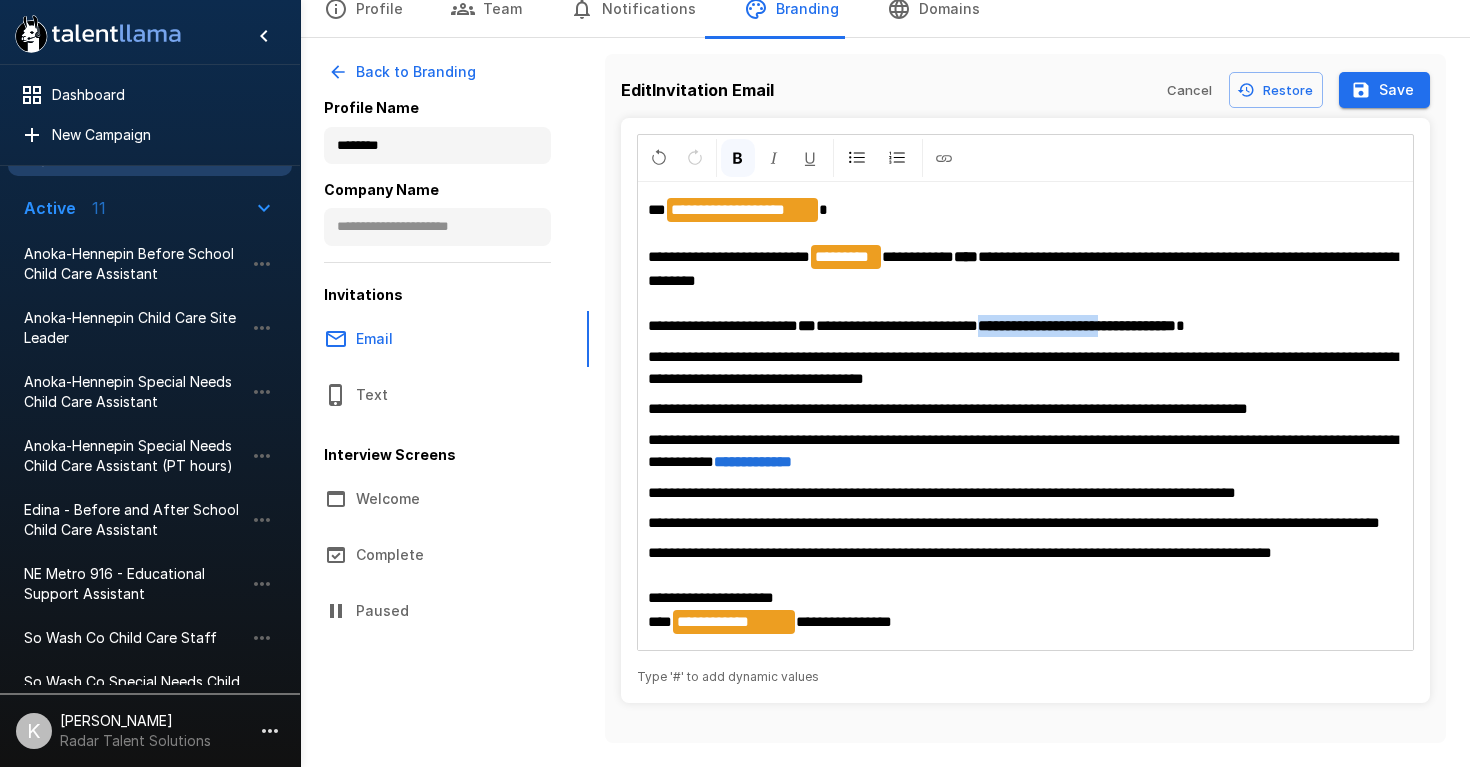click on "**********" at bounding box center [1077, 325] 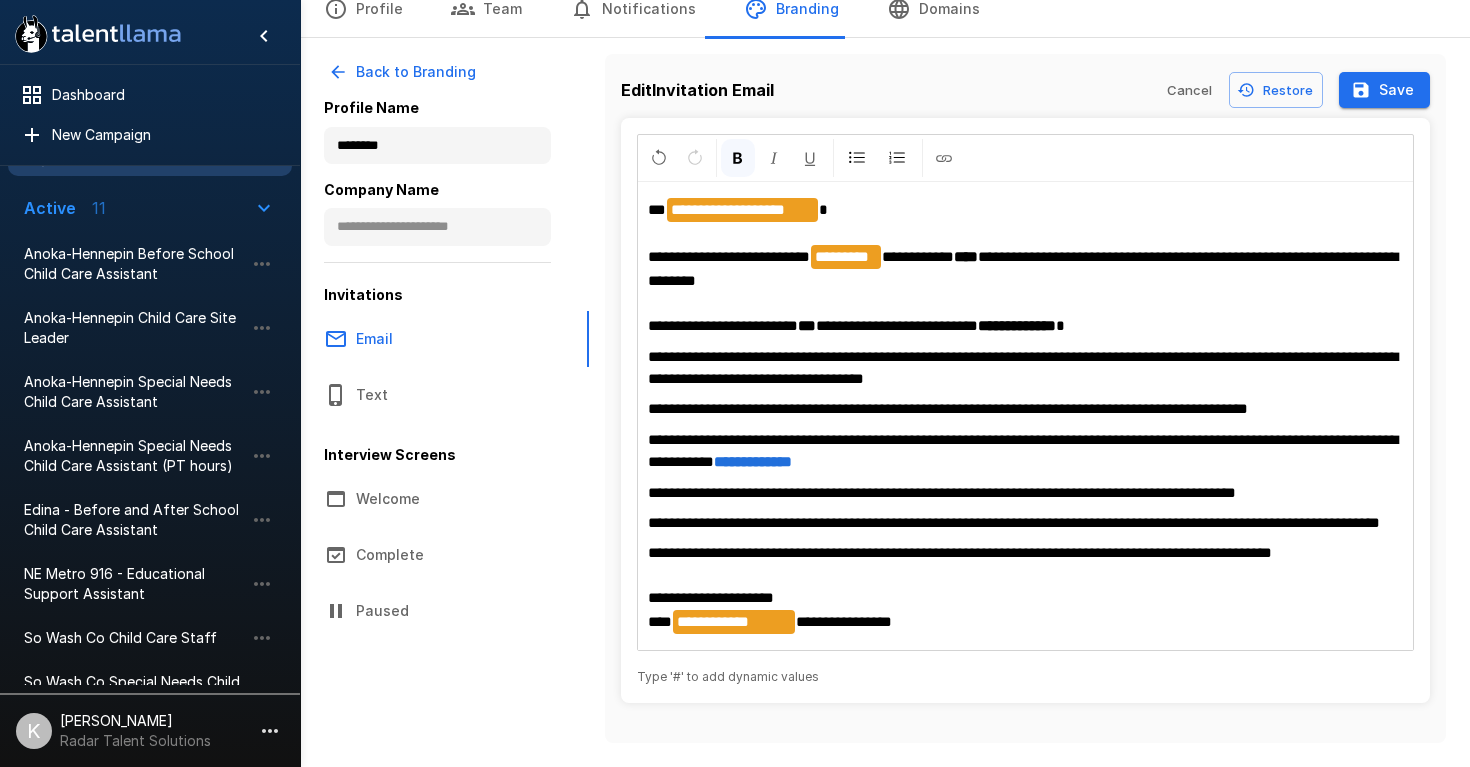 scroll, scrollTop: 99, scrollLeft: 0, axis: vertical 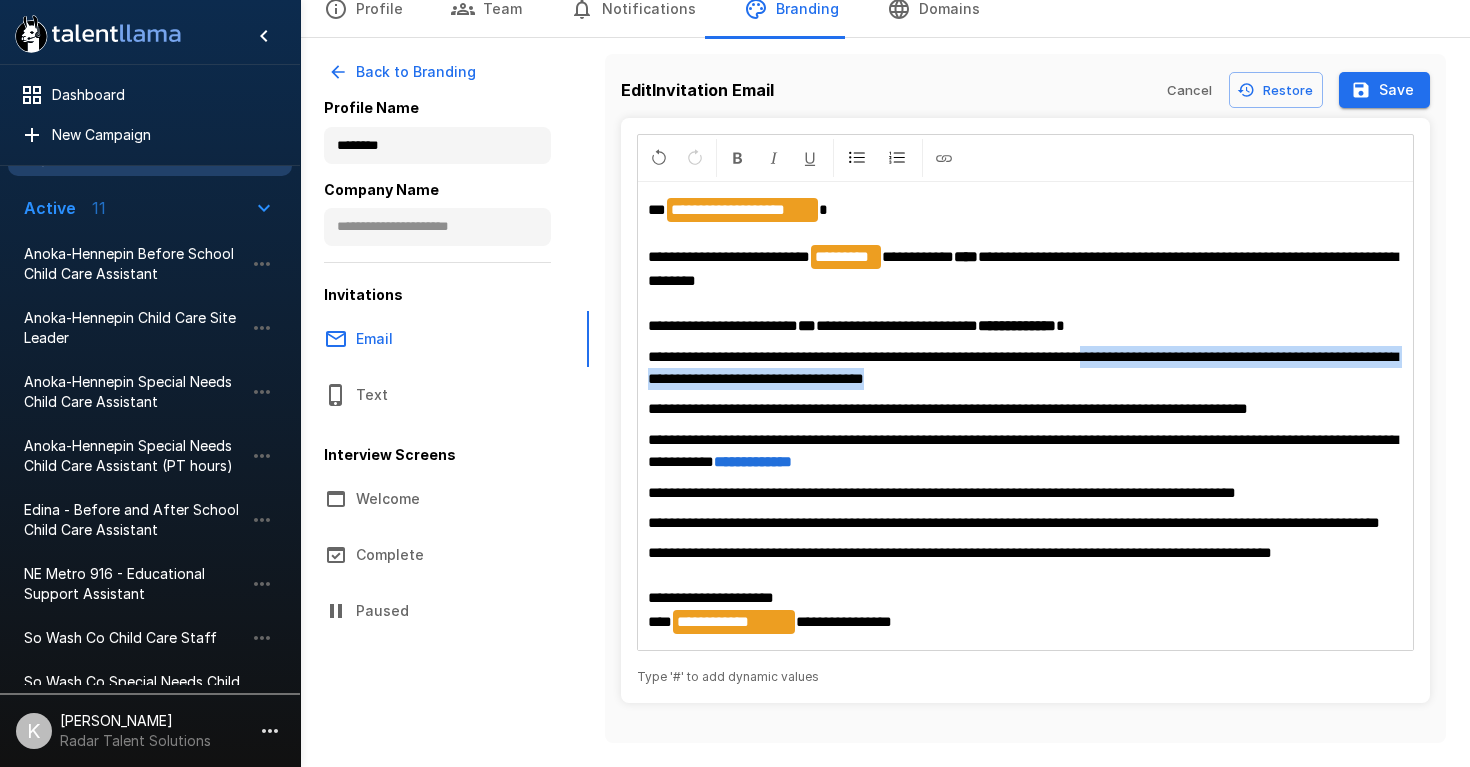 drag, startPoint x: 1137, startPoint y: 333, endPoint x: 1157, endPoint y: 353, distance: 28.284271 